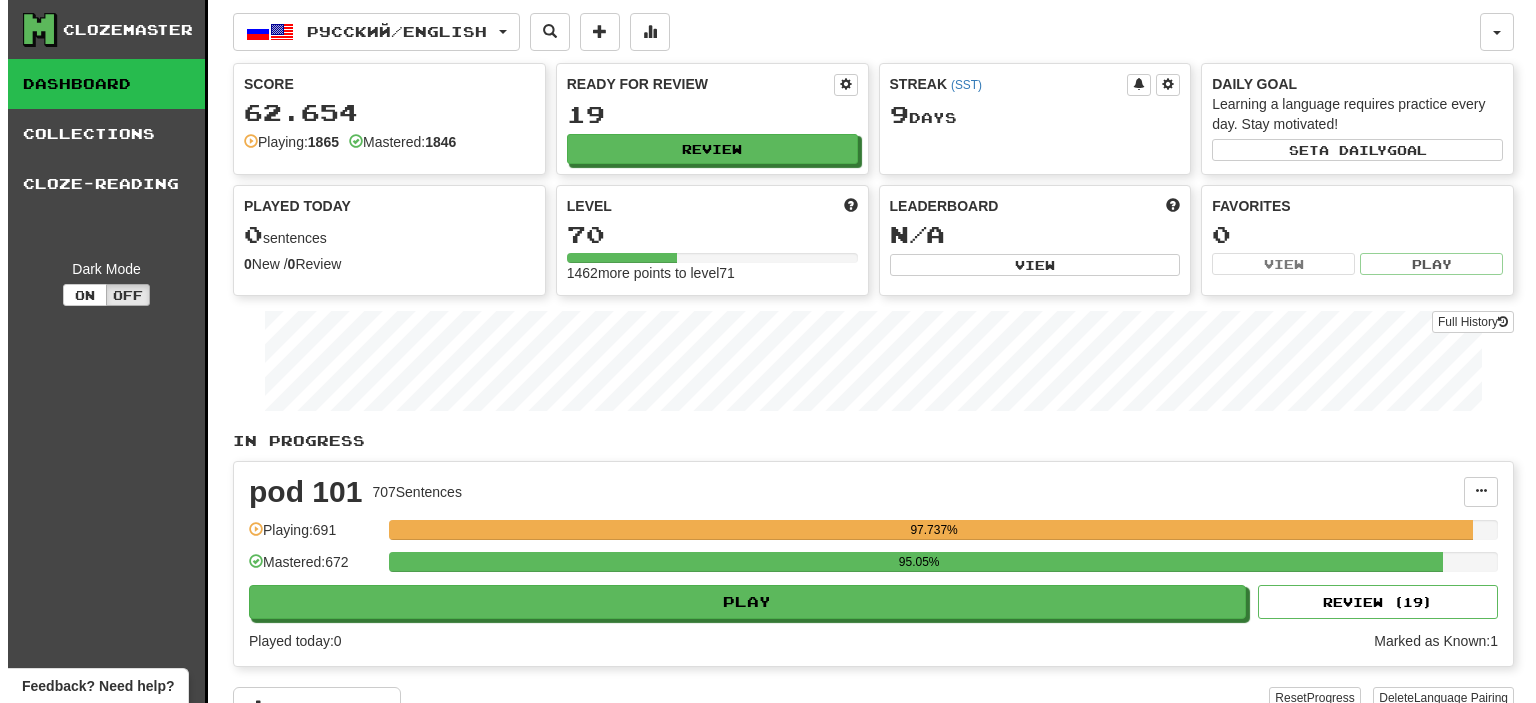 scroll, scrollTop: 0, scrollLeft: 0, axis: both 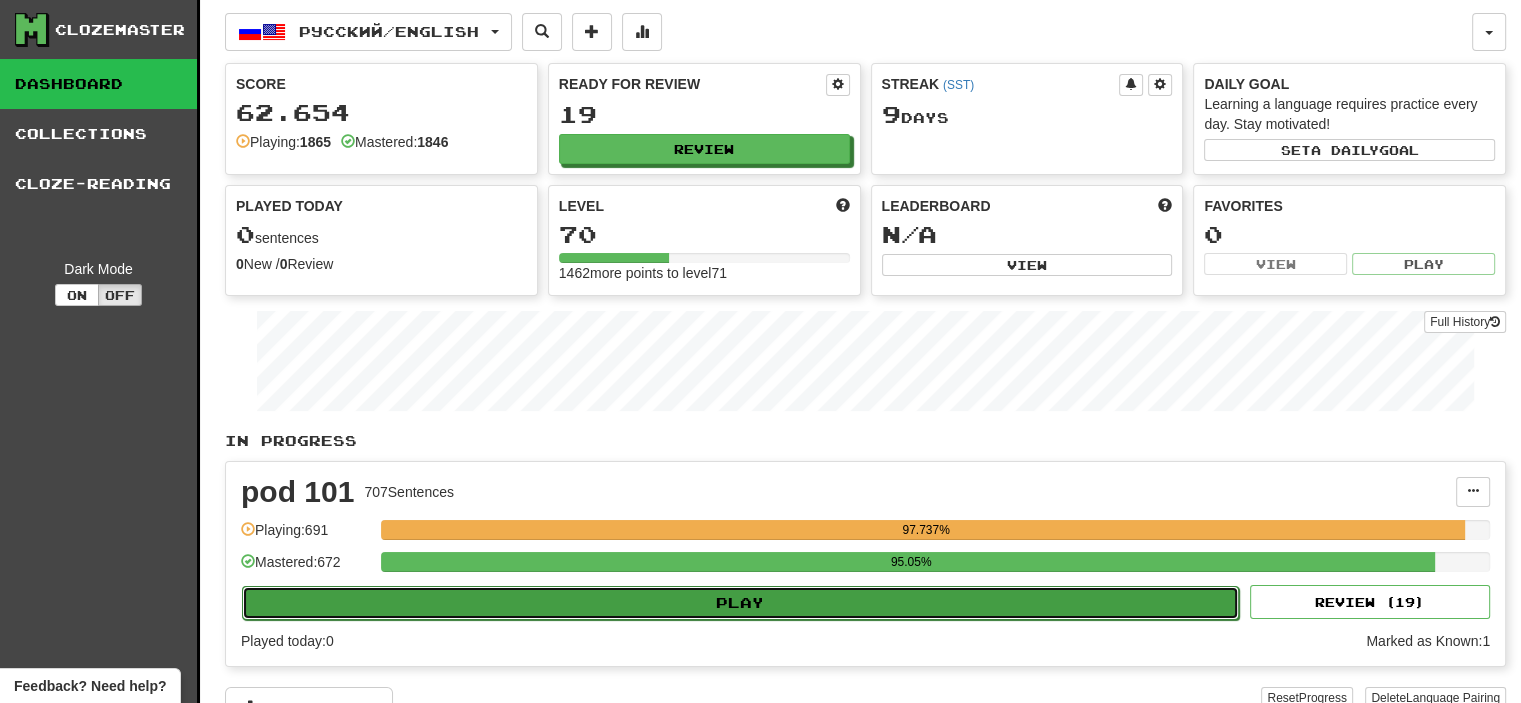 click on "Play" at bounding box center (740, 603) 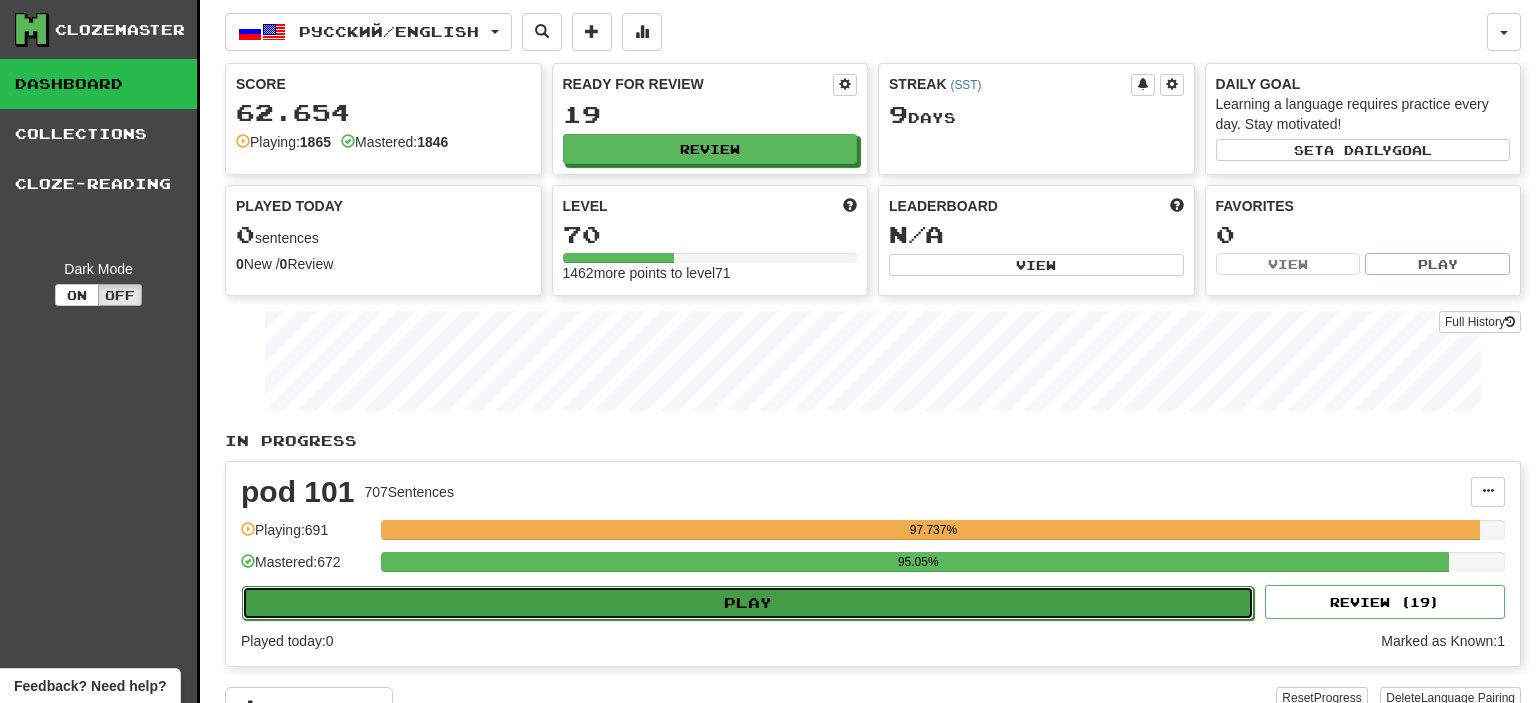 select on "**" 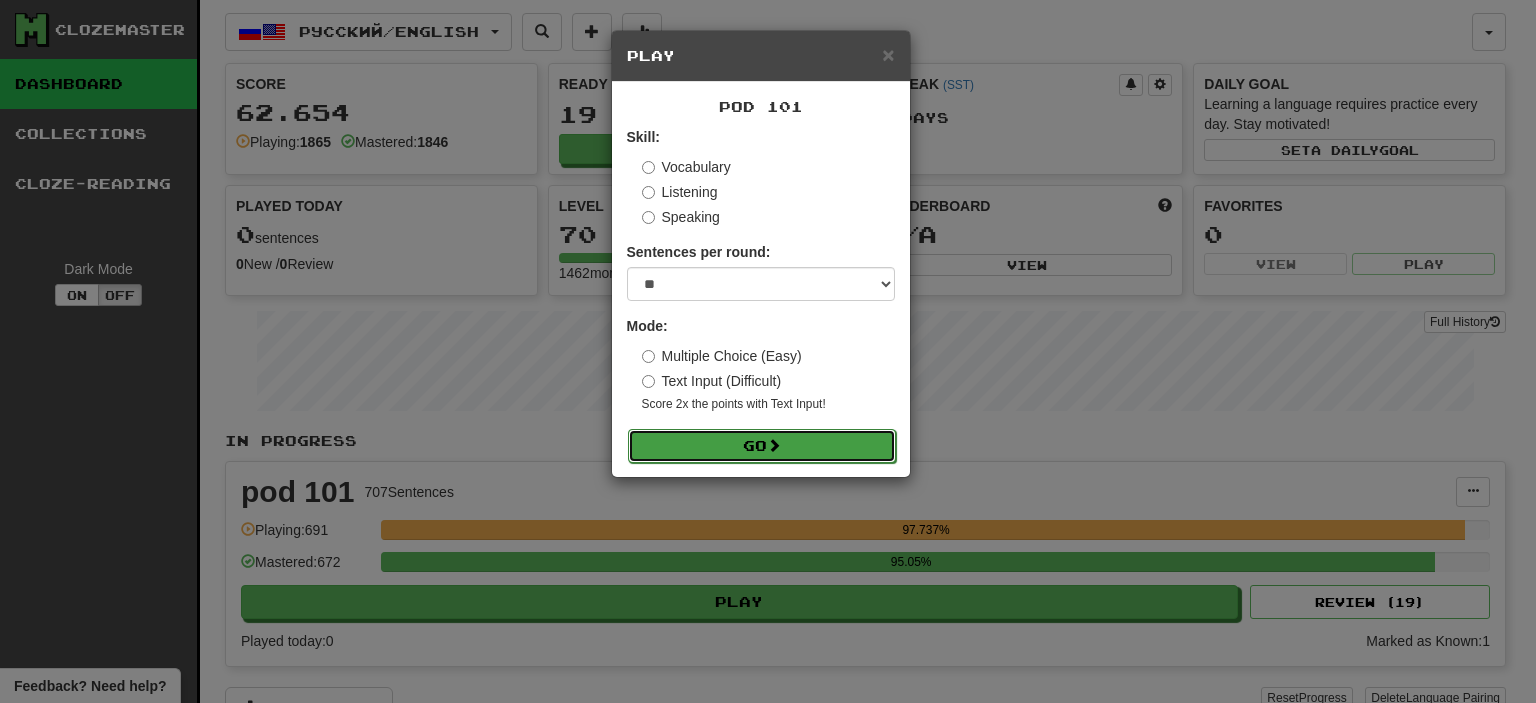 click on "Go" at bounding box center (762, 446) 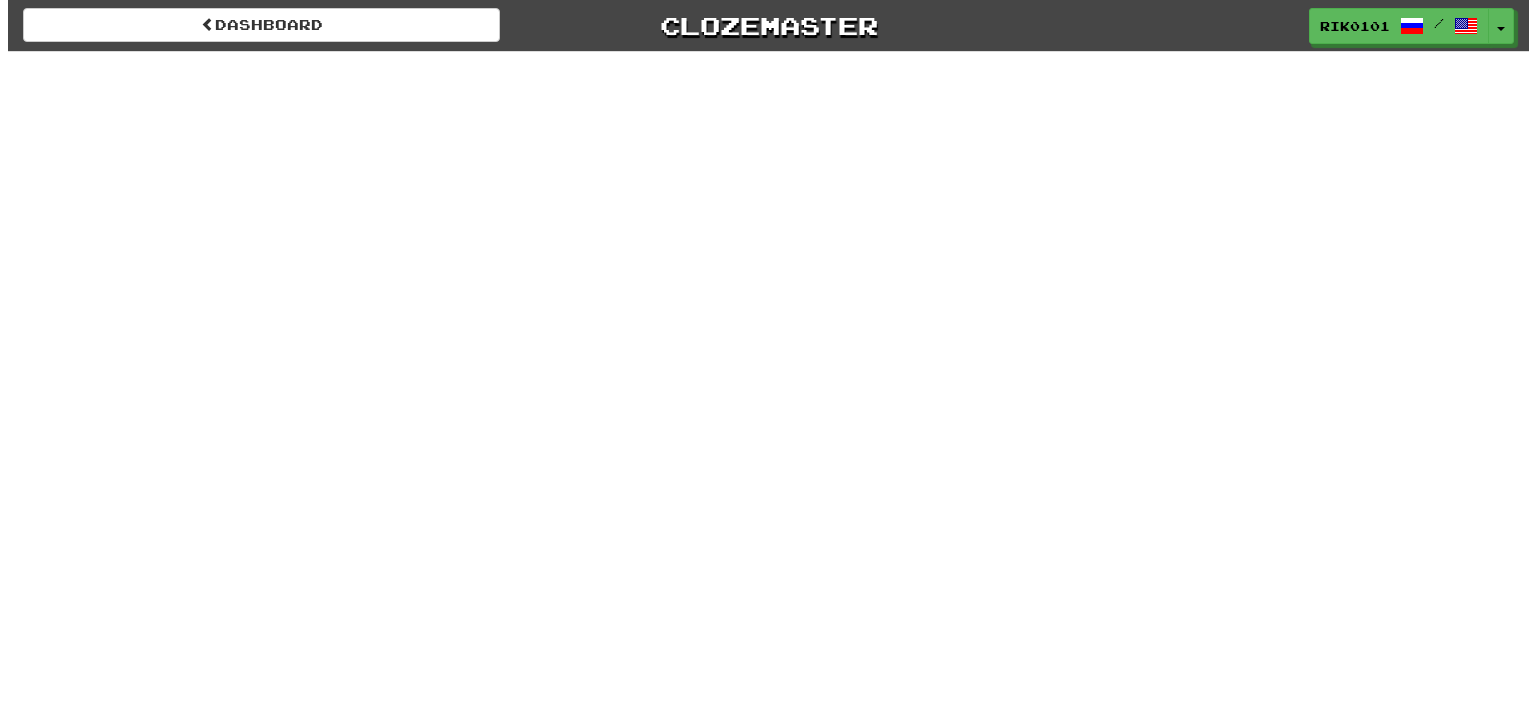 scroll, scrollTop: 0, scrollLeft: 0, axis: both 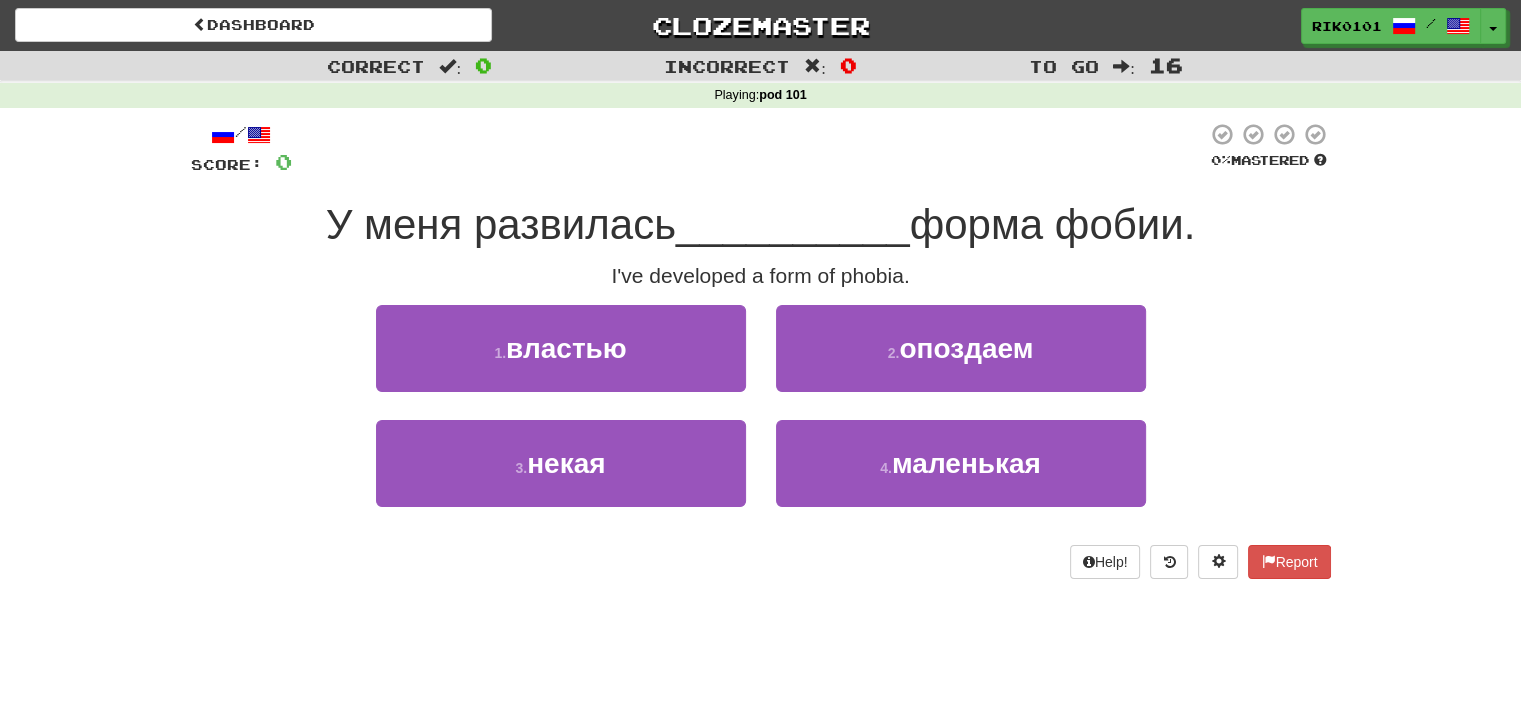 click on "1 .  властью" at bounding box center (561, 362) 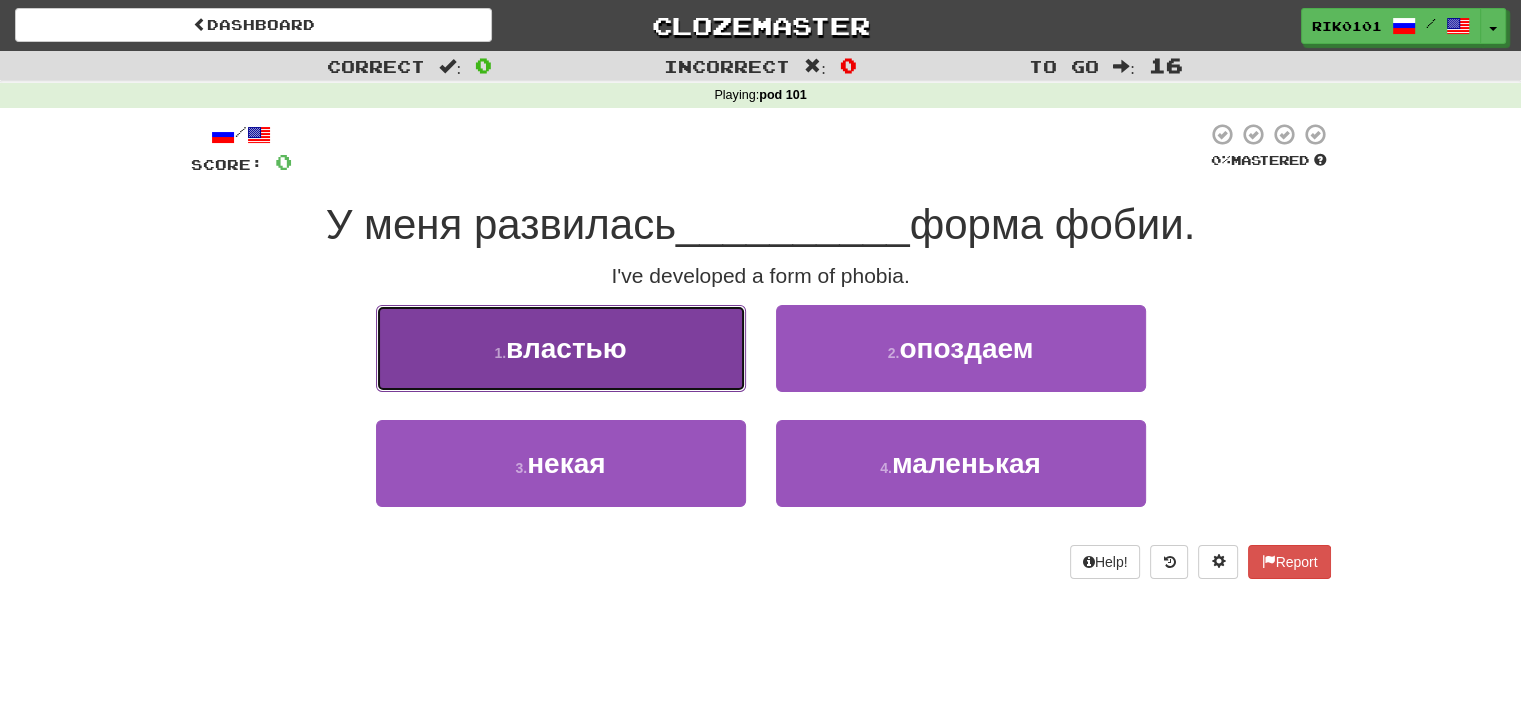 click on "1 .  властью" at bounding box center (561, 348) 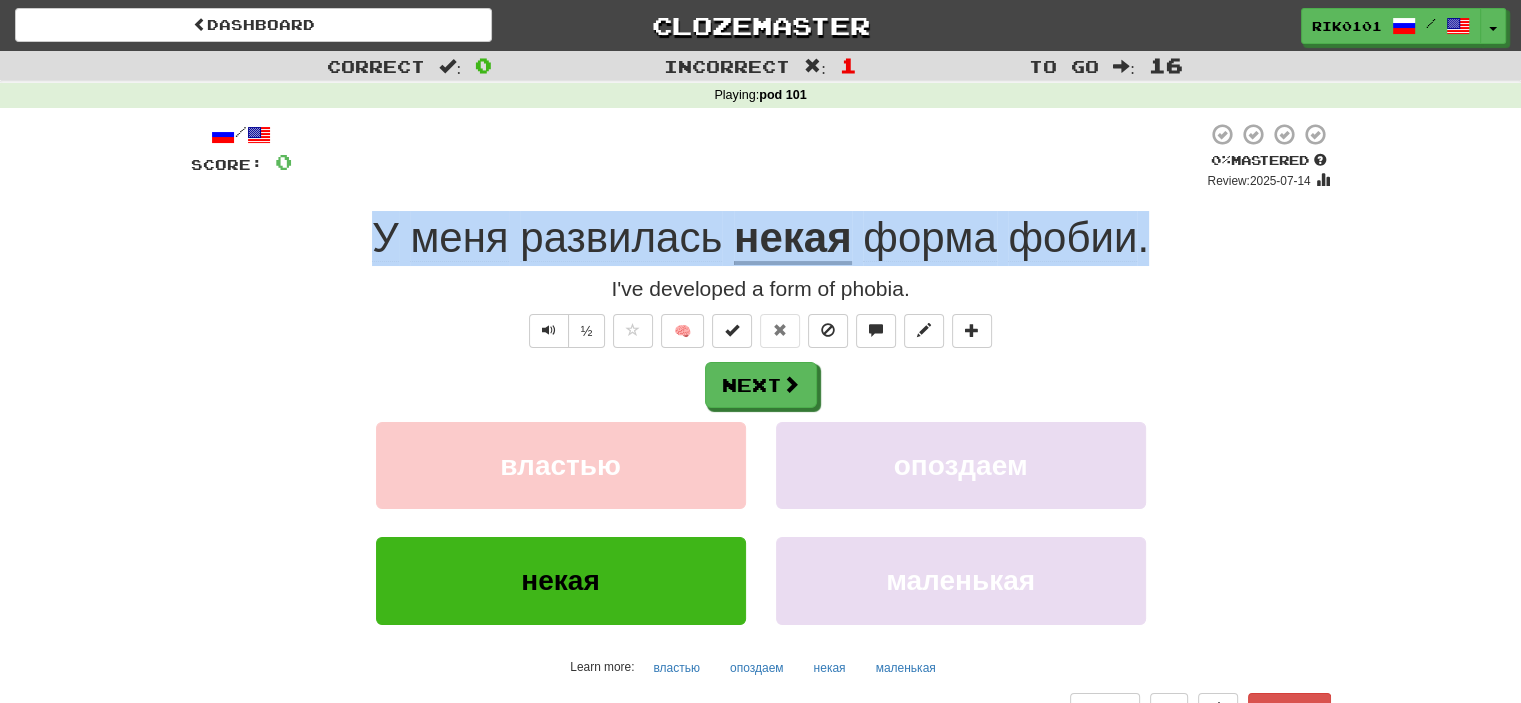 drag, startPoint x: 368, startPoint y: 239, endPoint x: 1160, endPoint y: 239, distance: 792 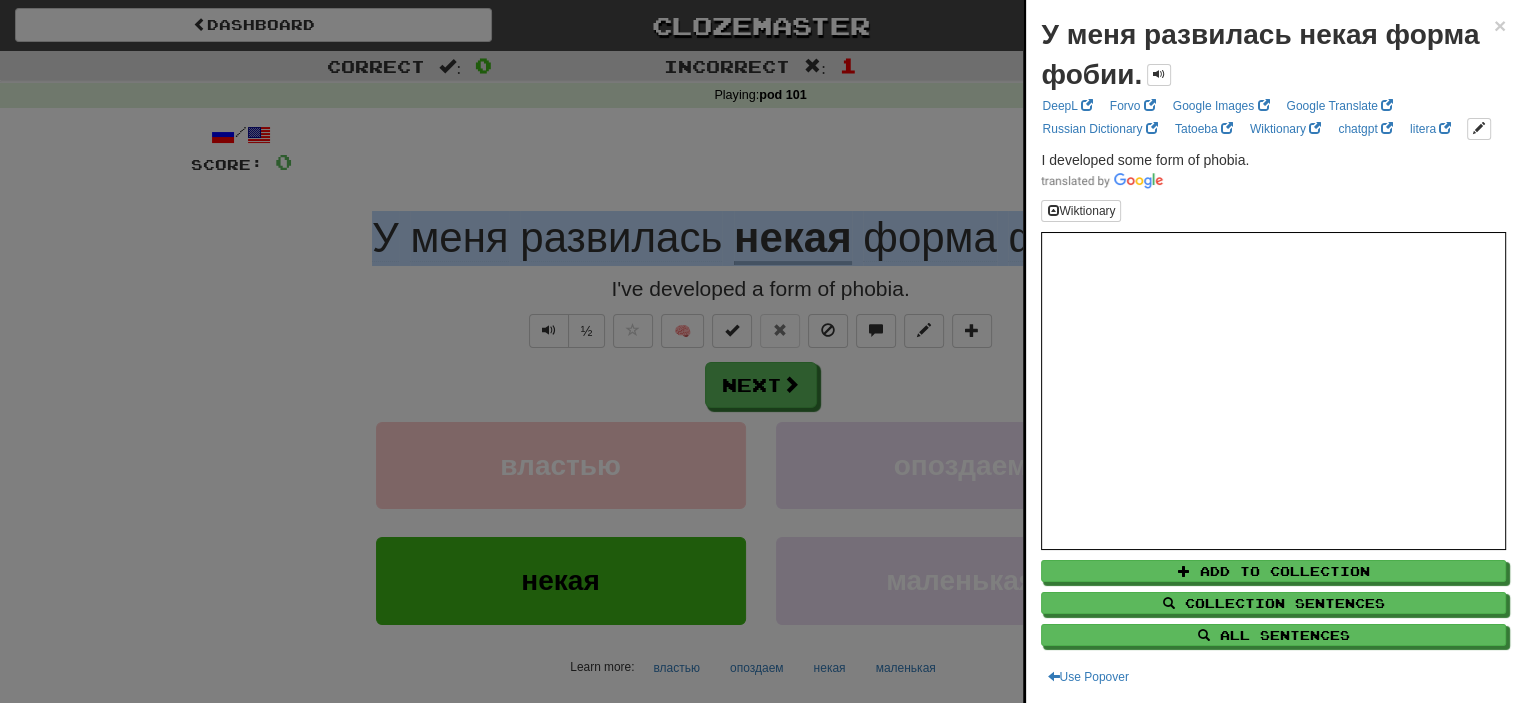 copy on "У   меня   развилась   некая   форма   фобии ." 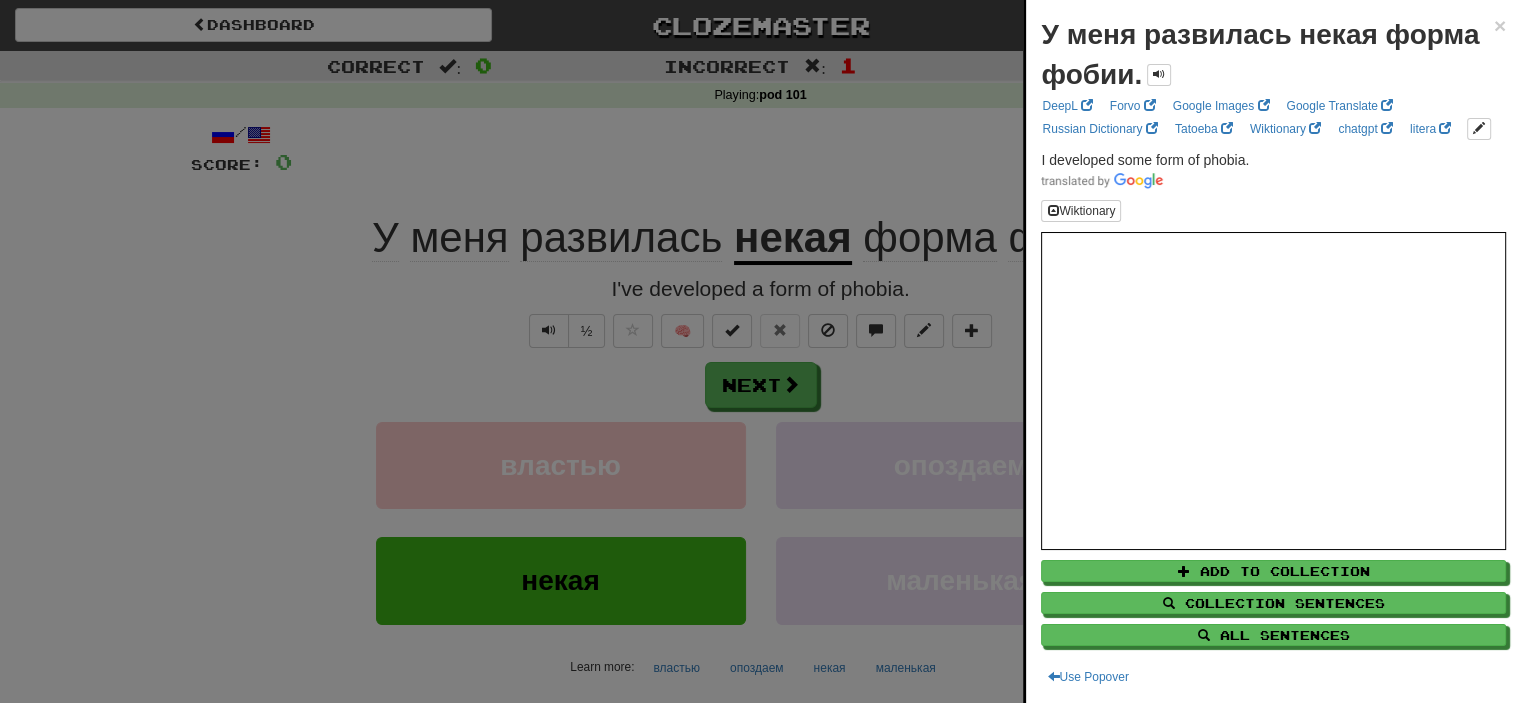 click at bounding box center [760, 351] 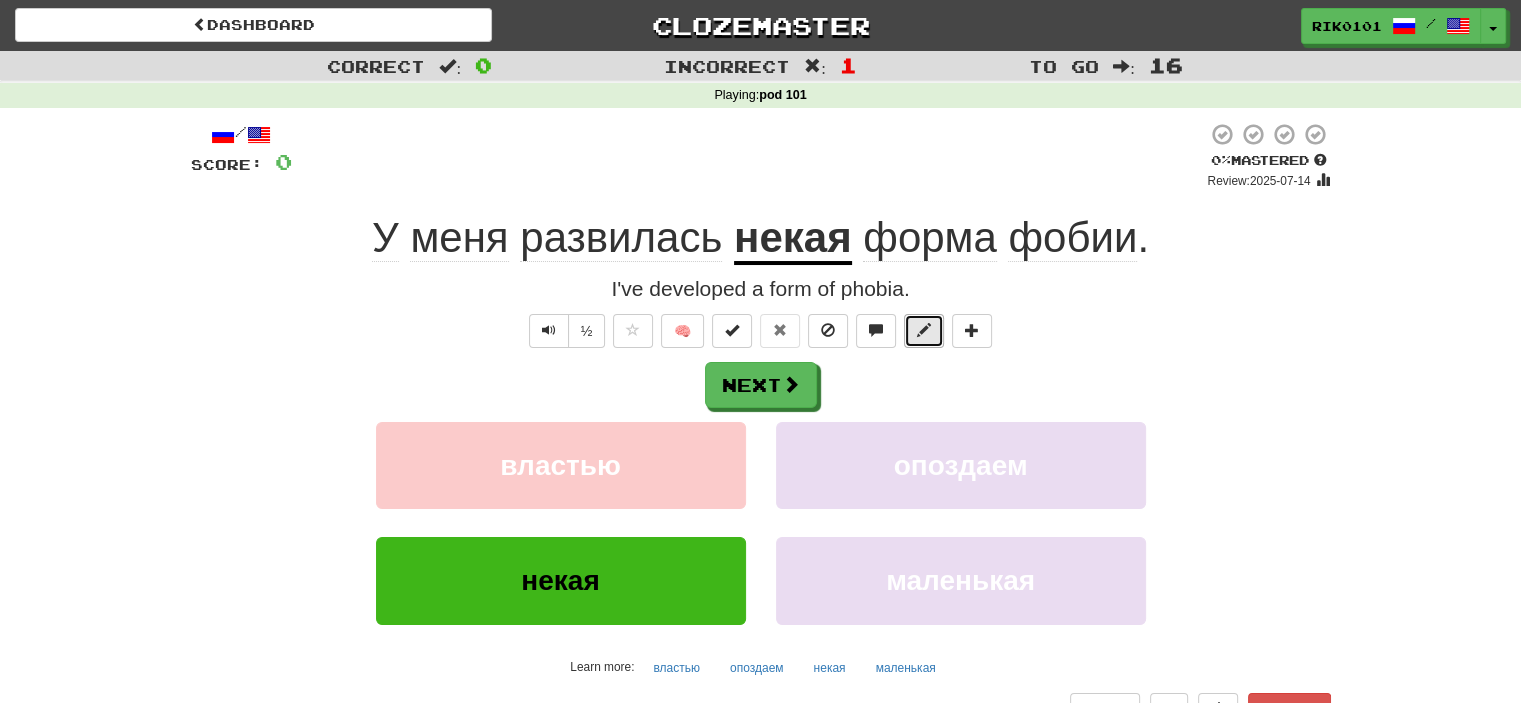 click at bounding box center [924, 330] 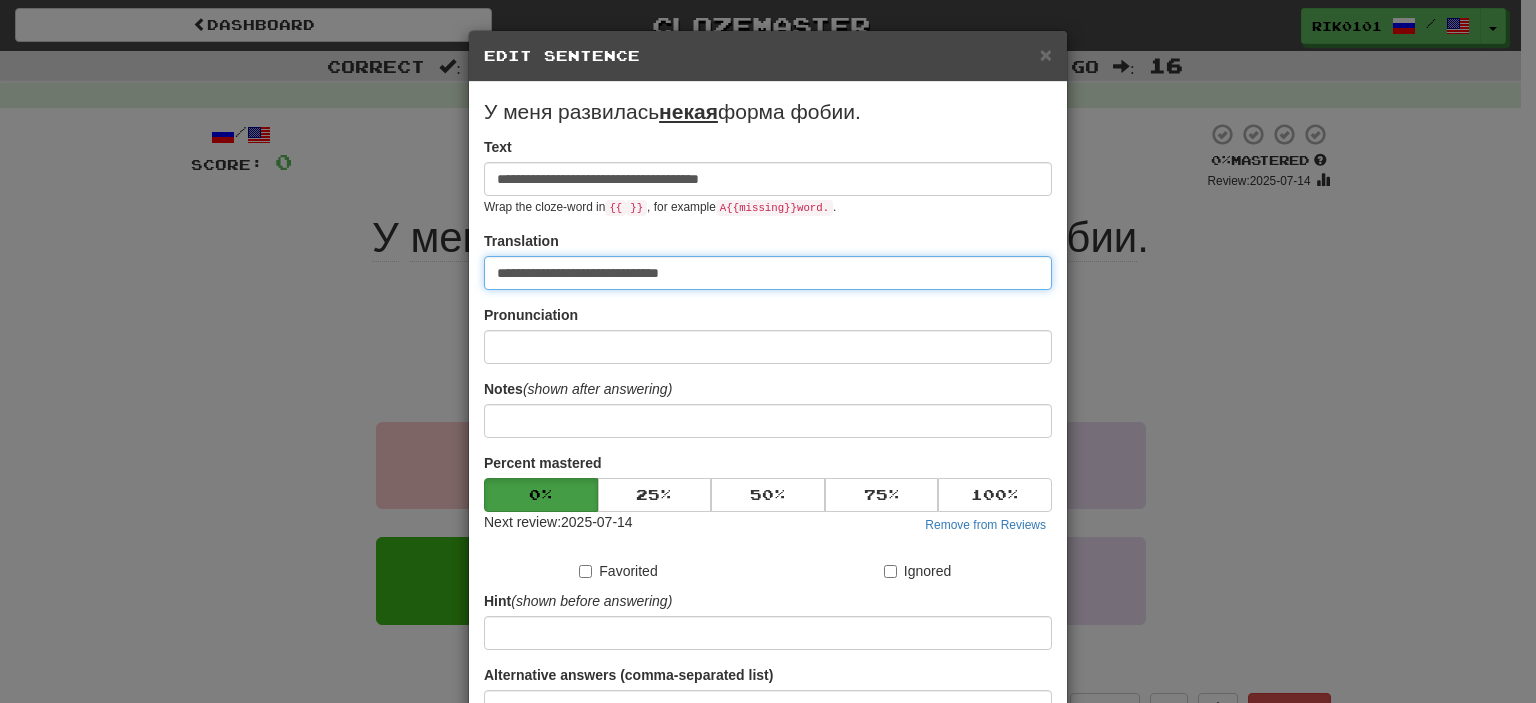 drag, startPoint x: 795, startPoint y: 274, endPoint x: 352, endPoint y: 254, distance: 443.45123 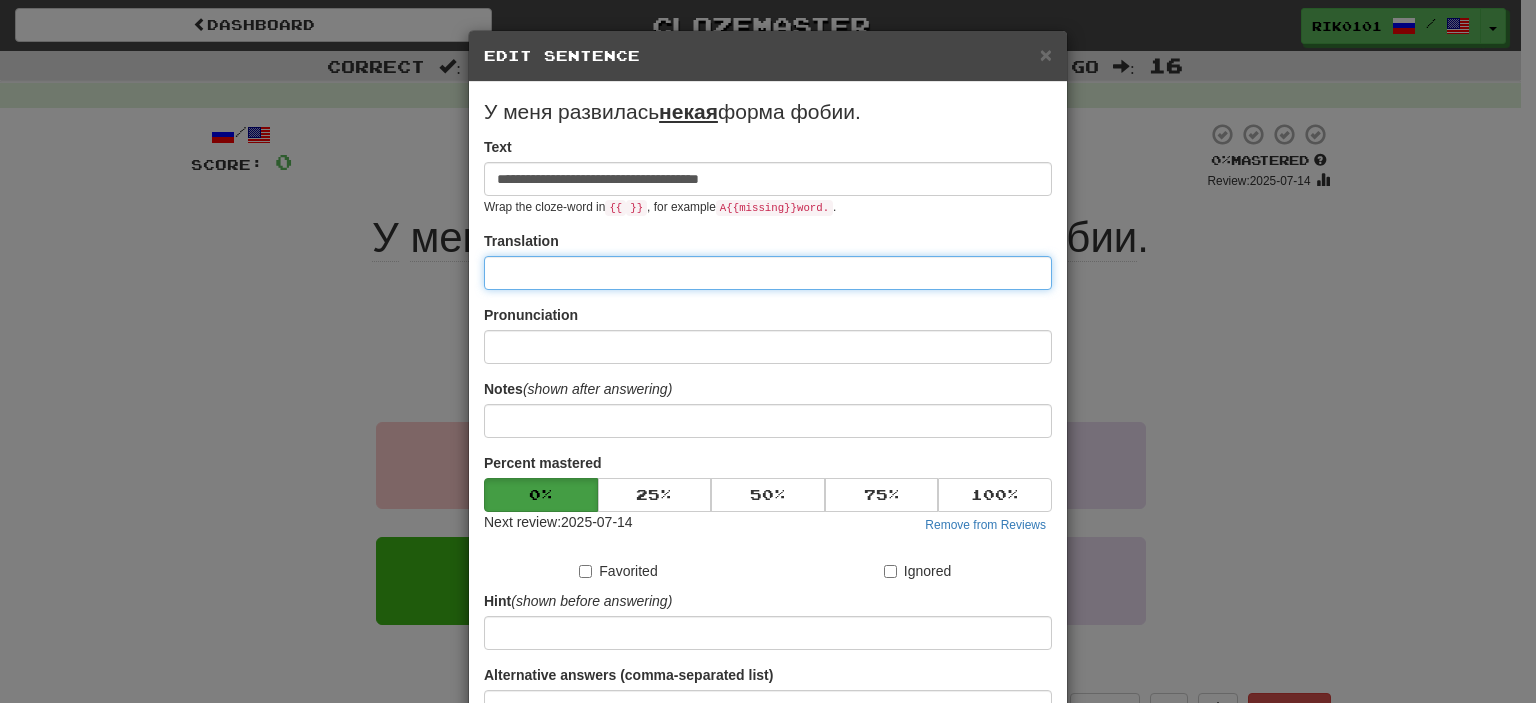 paste on "**********" 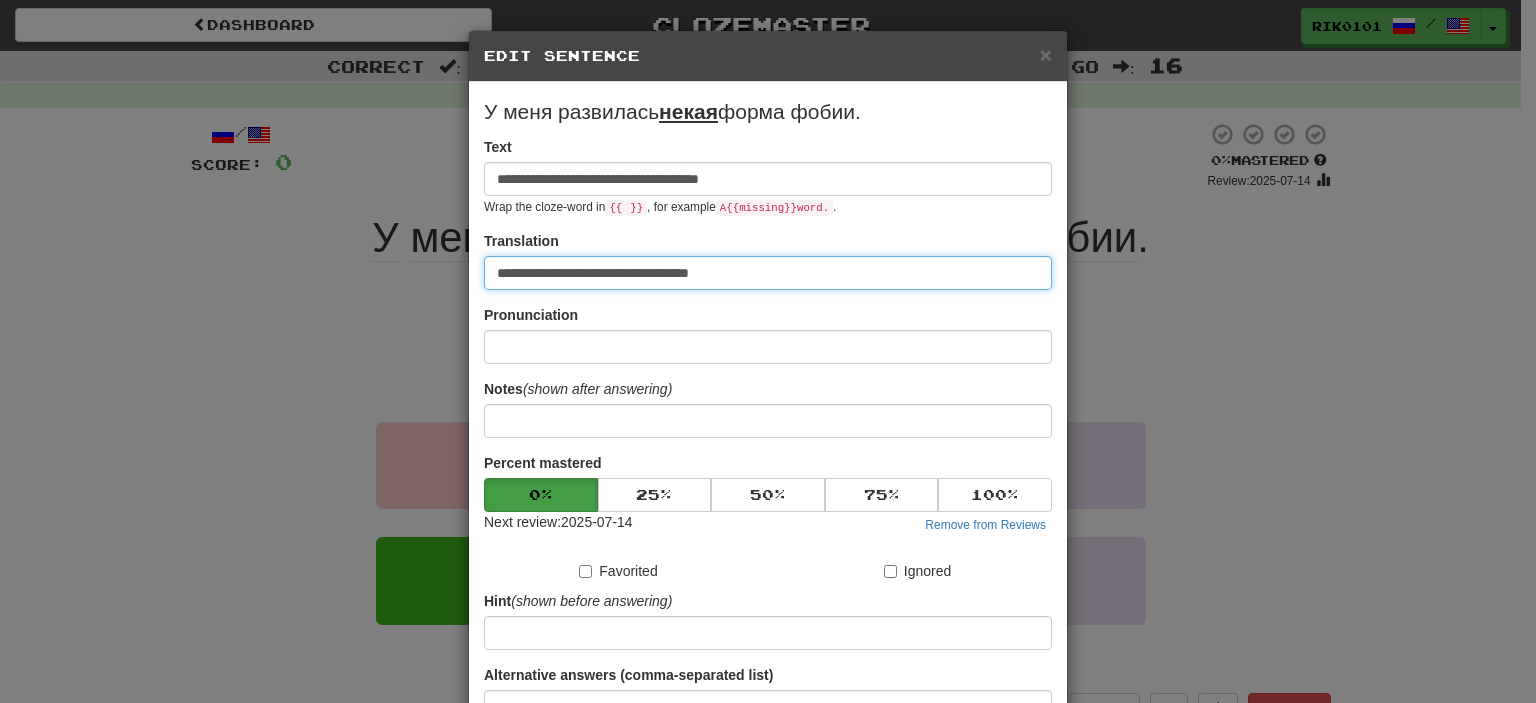 scroll, scrollTop: 190, scrollLeft: 0, axis: vertical 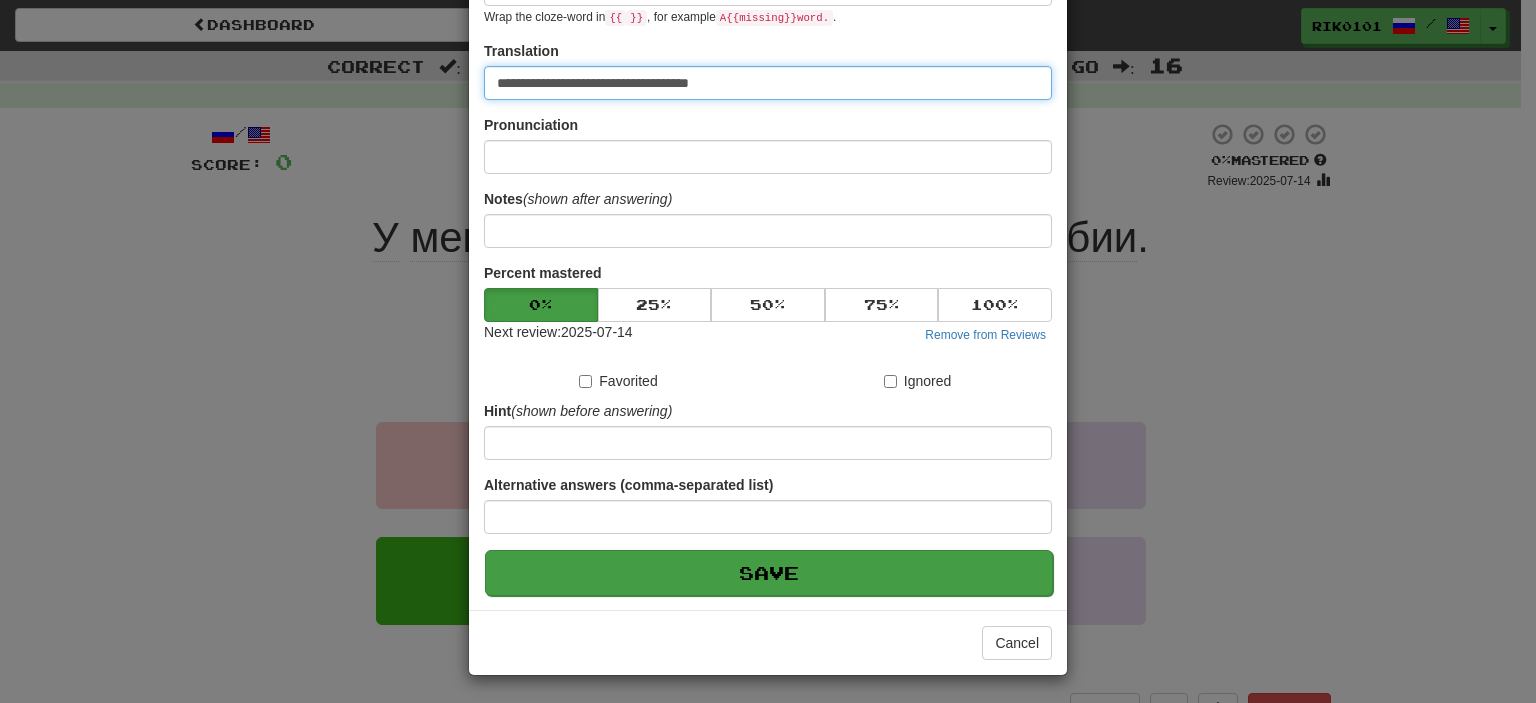 type on "**********" 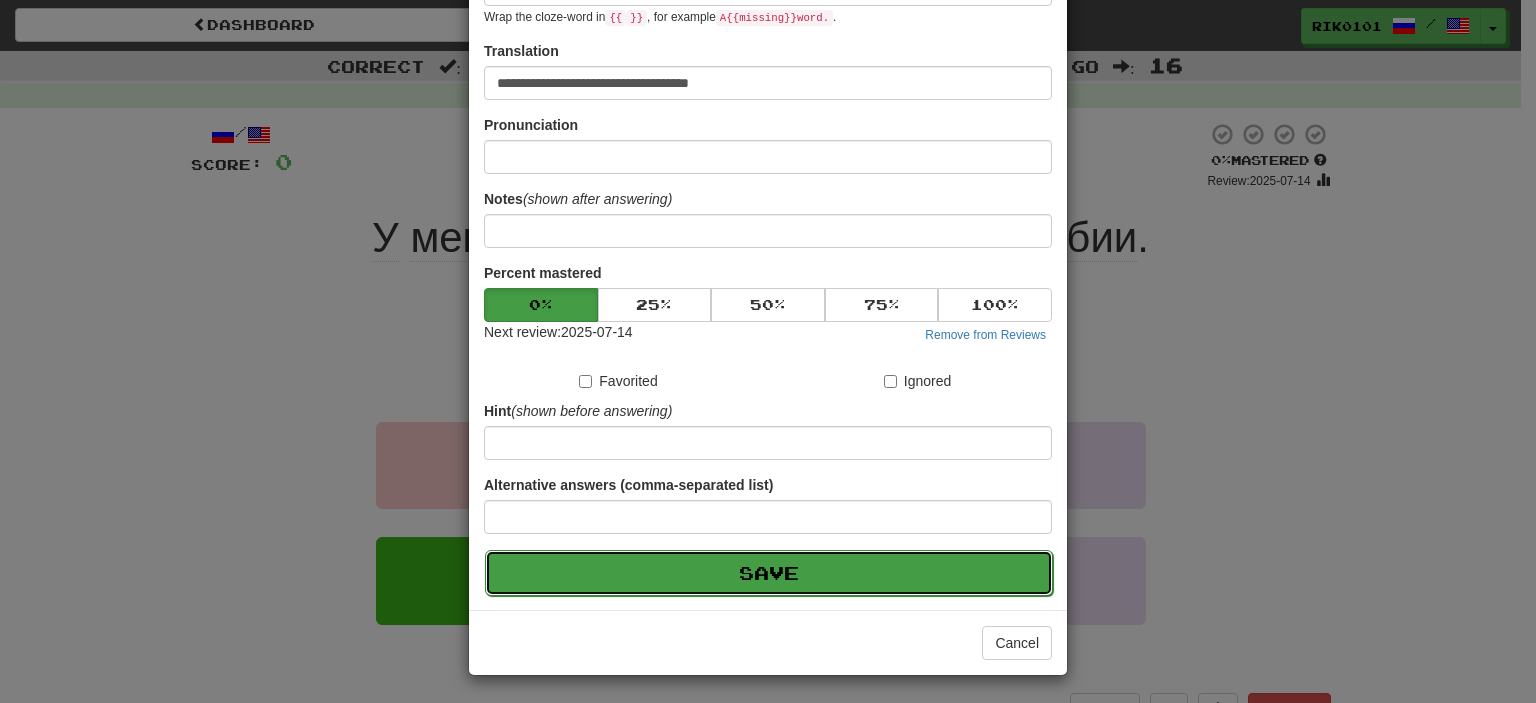 click on "Save" at bounding box center (769, 573) 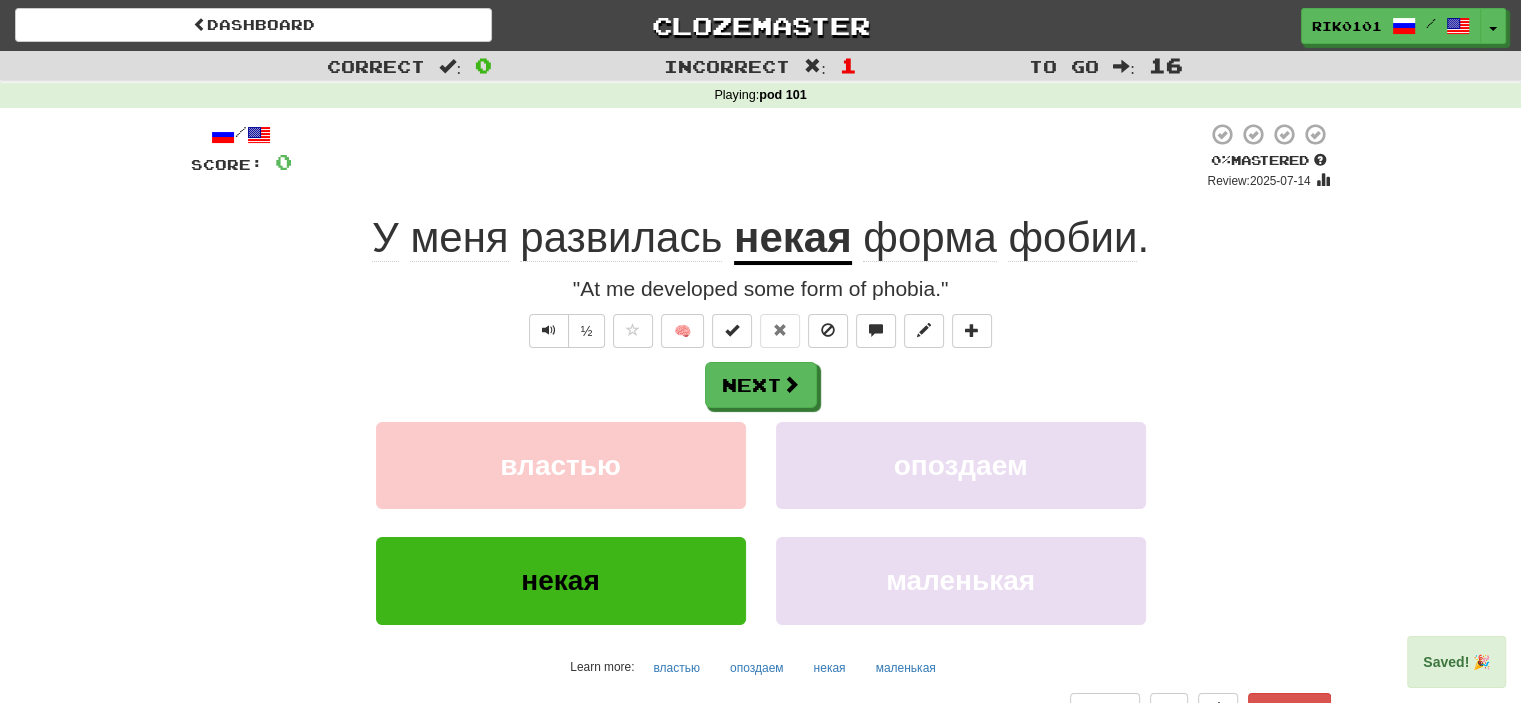 click on "развилась" 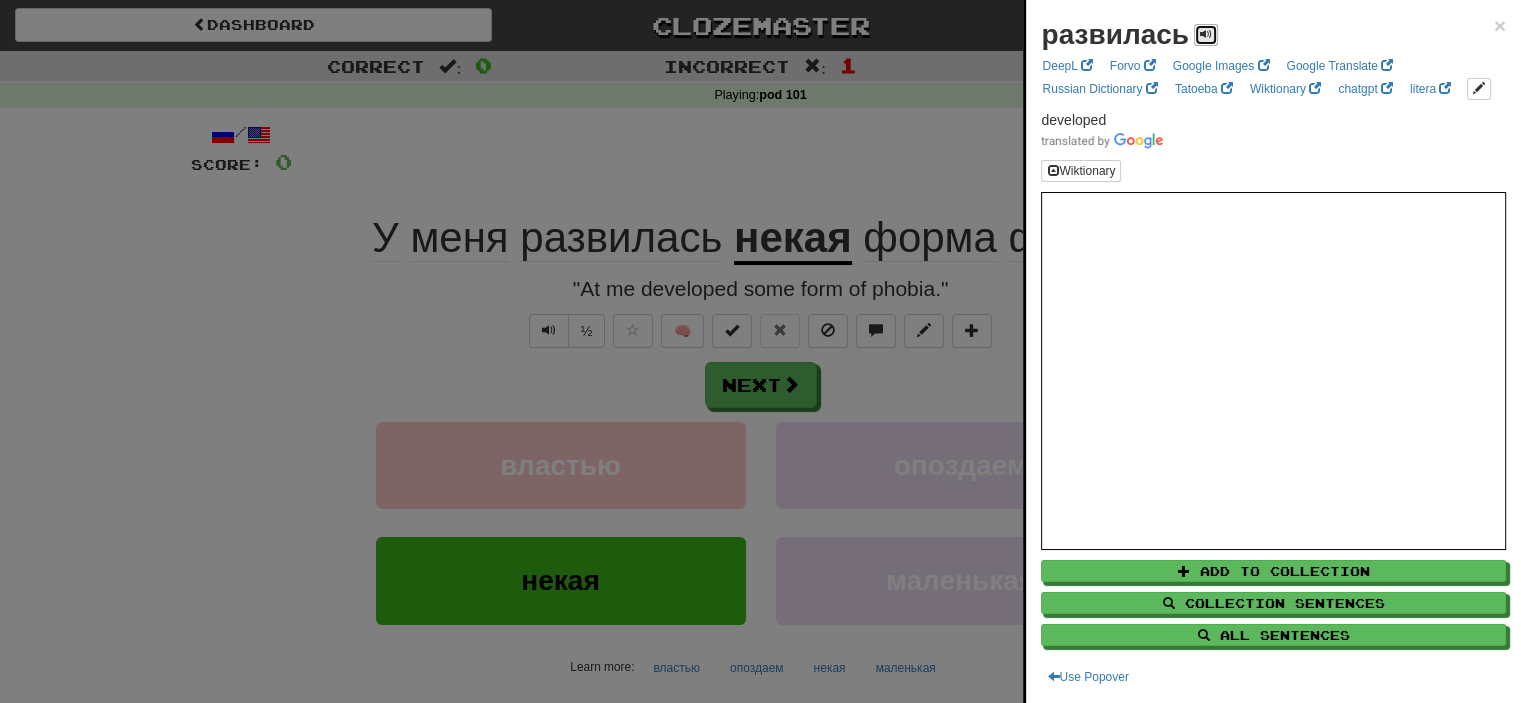 click at bounding box center (1206, 35) 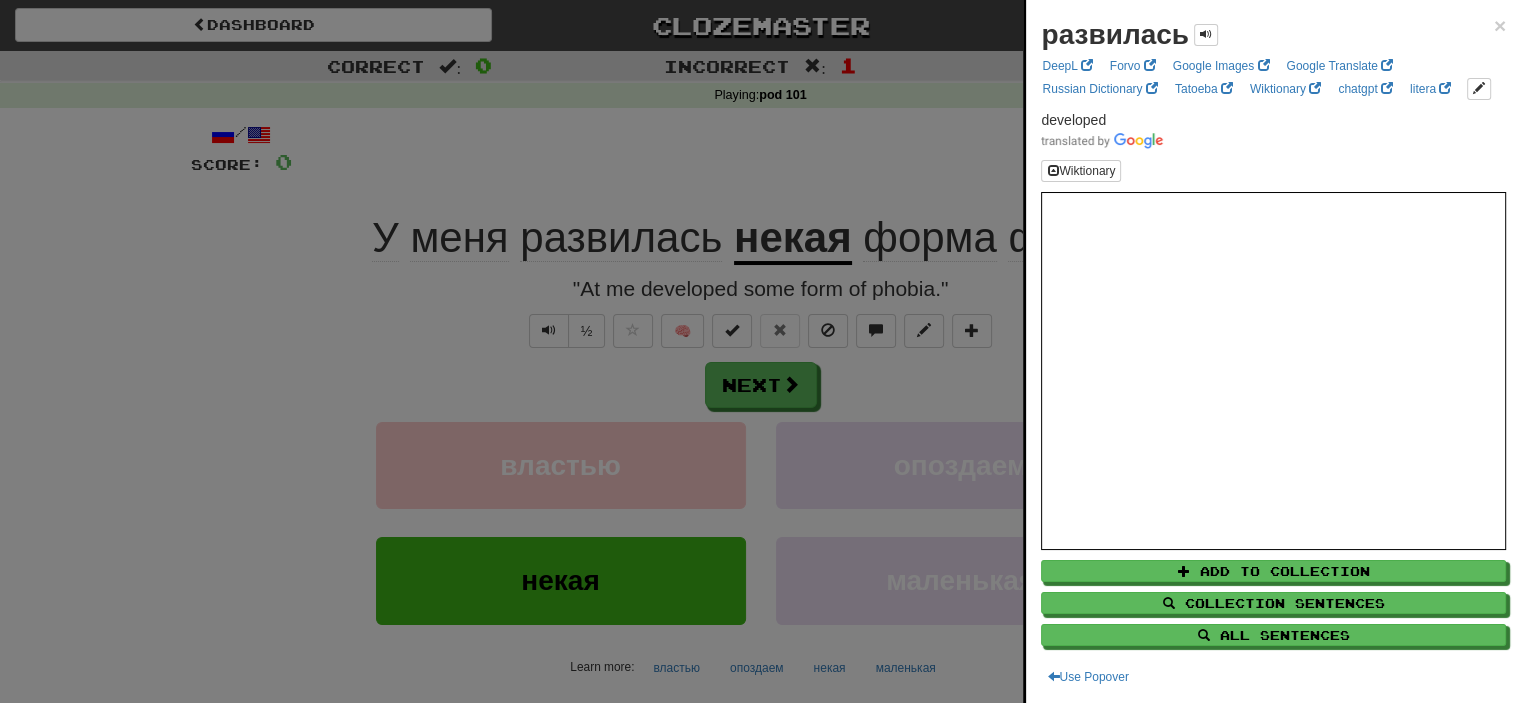 click at bounding box center [760, 351] 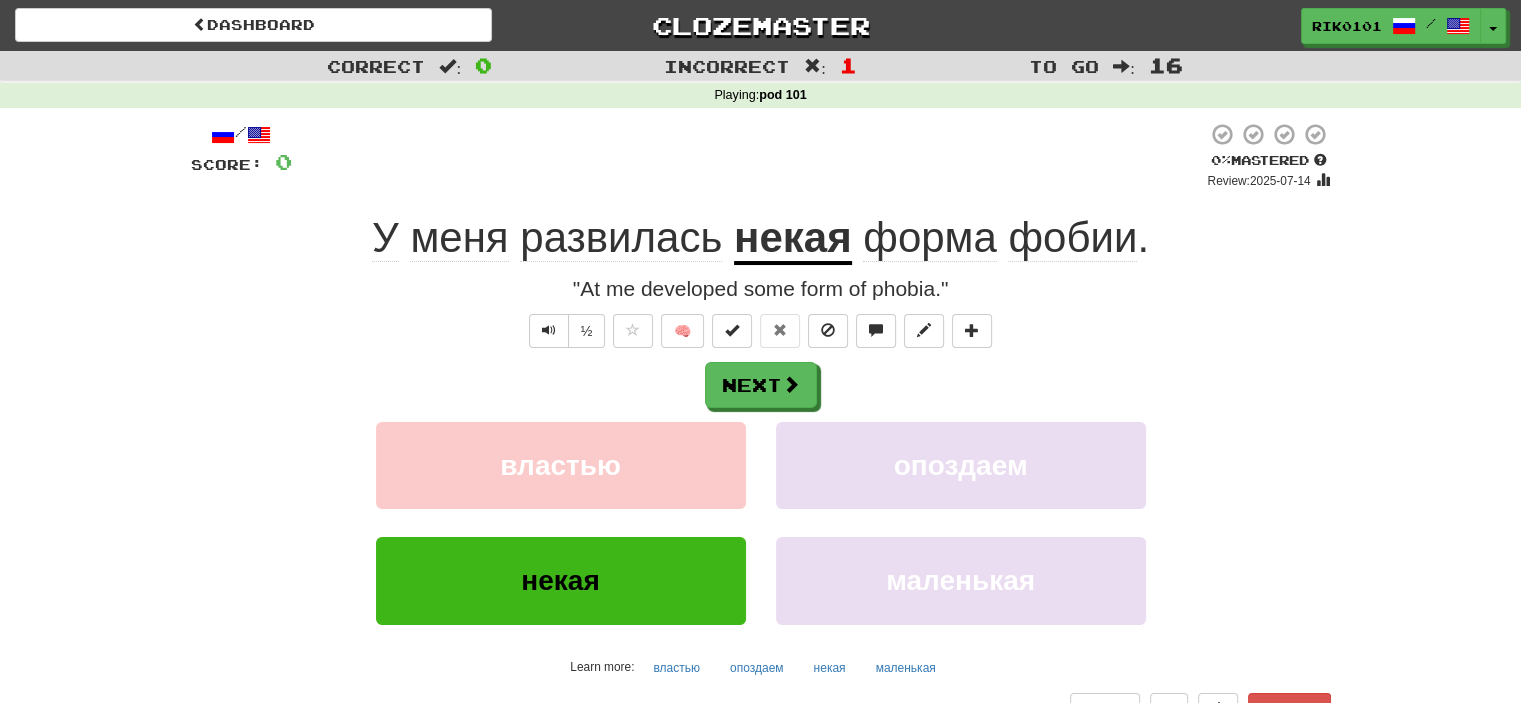 click on "развилась" 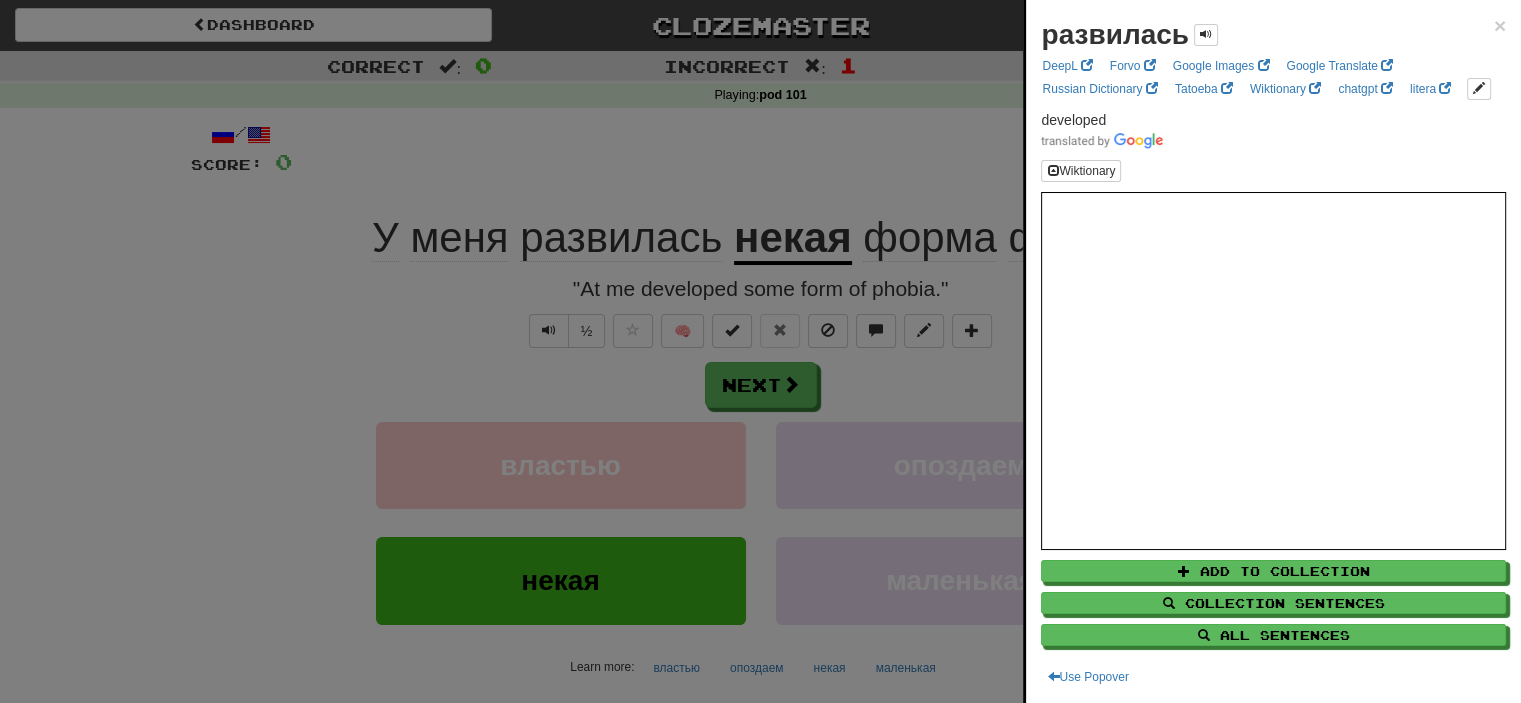 click at bounding box center (760, 351) 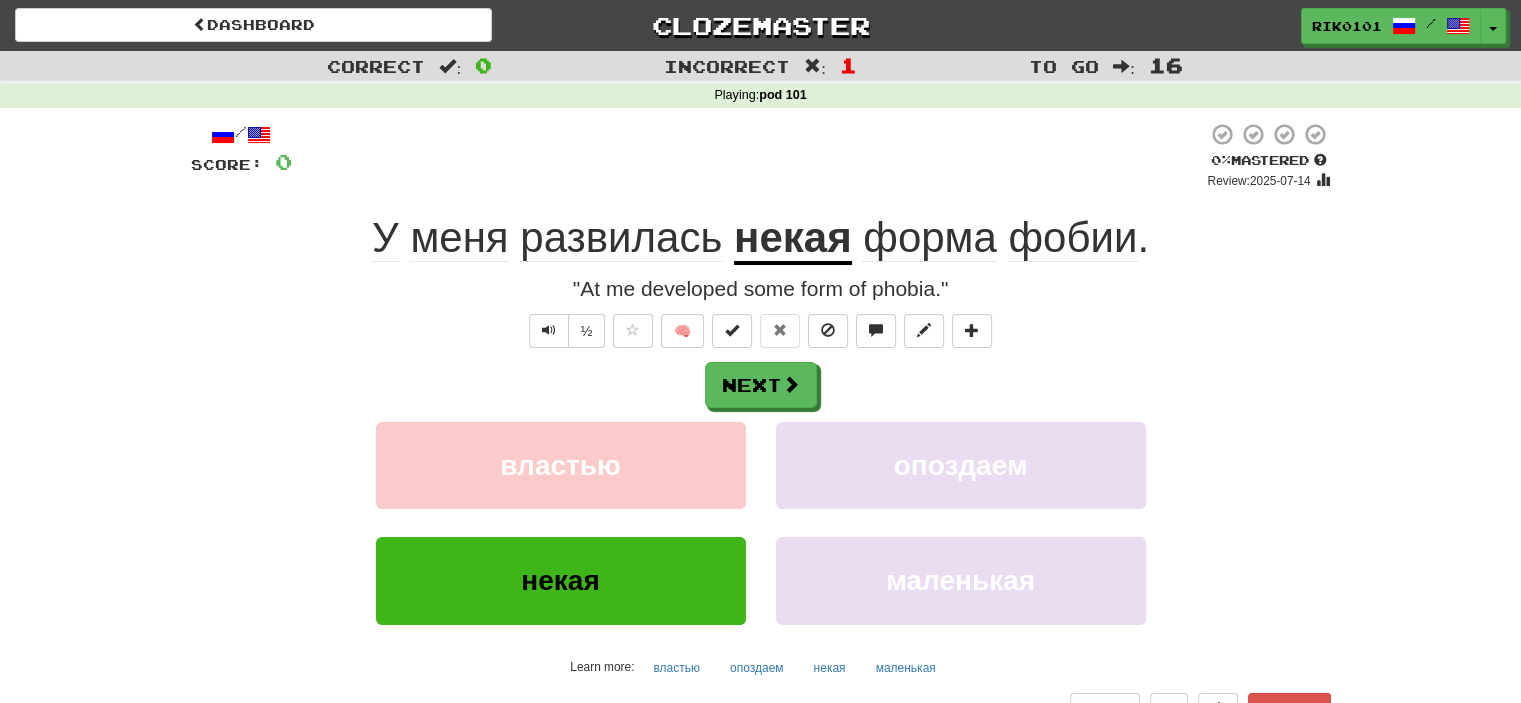 click on "некая" at bounding box center [793, 239] 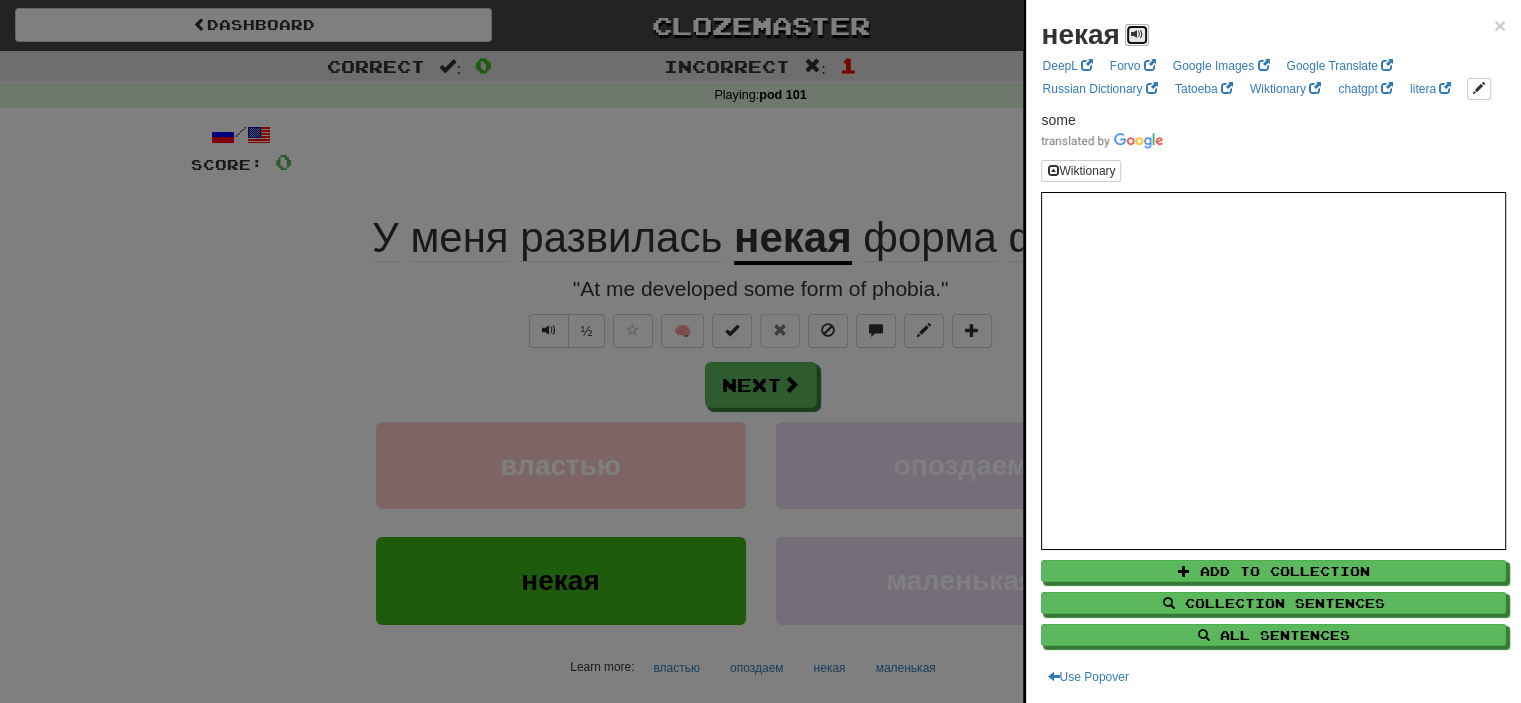 click at bounding box center [1137, 35] 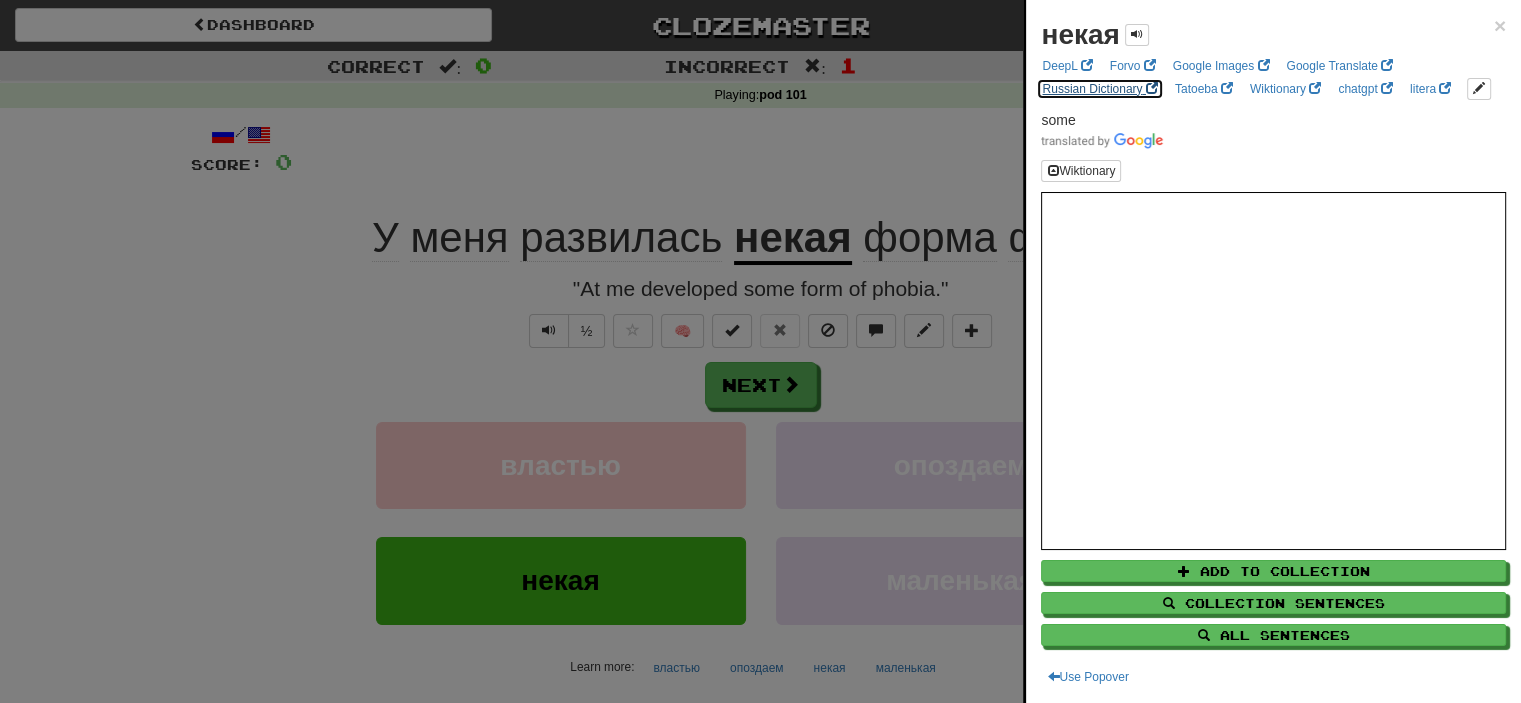 click on "Russian Dictionary" at bounding box center (1099, 89) 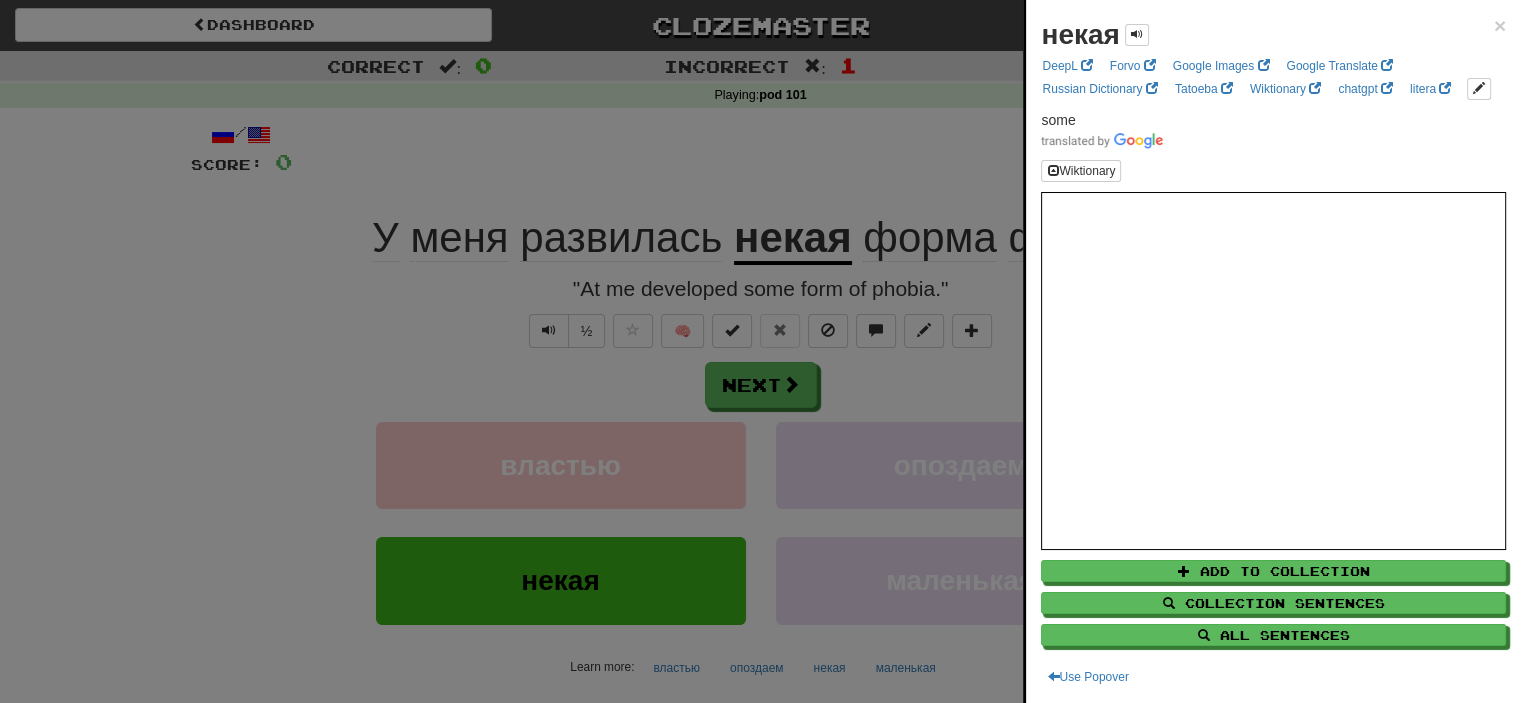 click at bounding box center [760, 351] 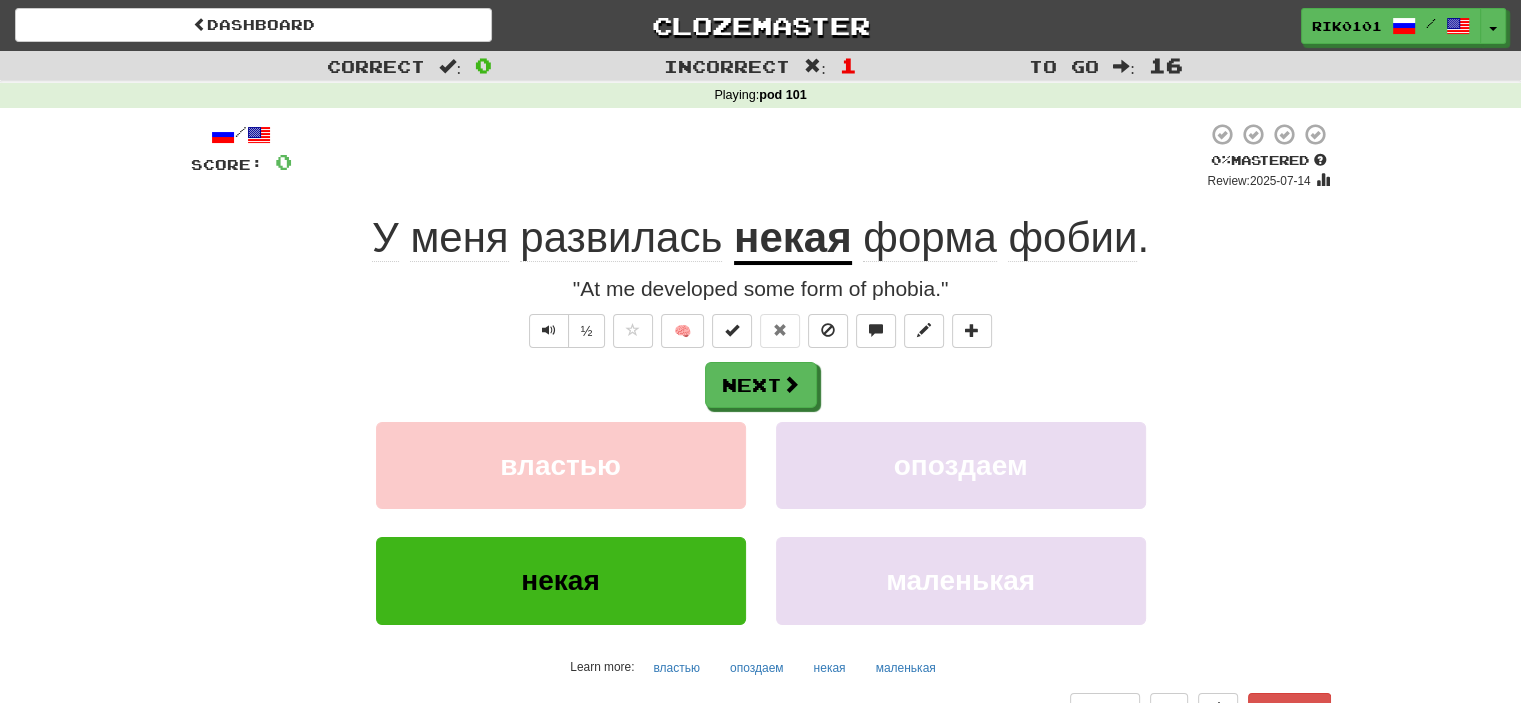 click on "некая" at bounding box center (793, 239) 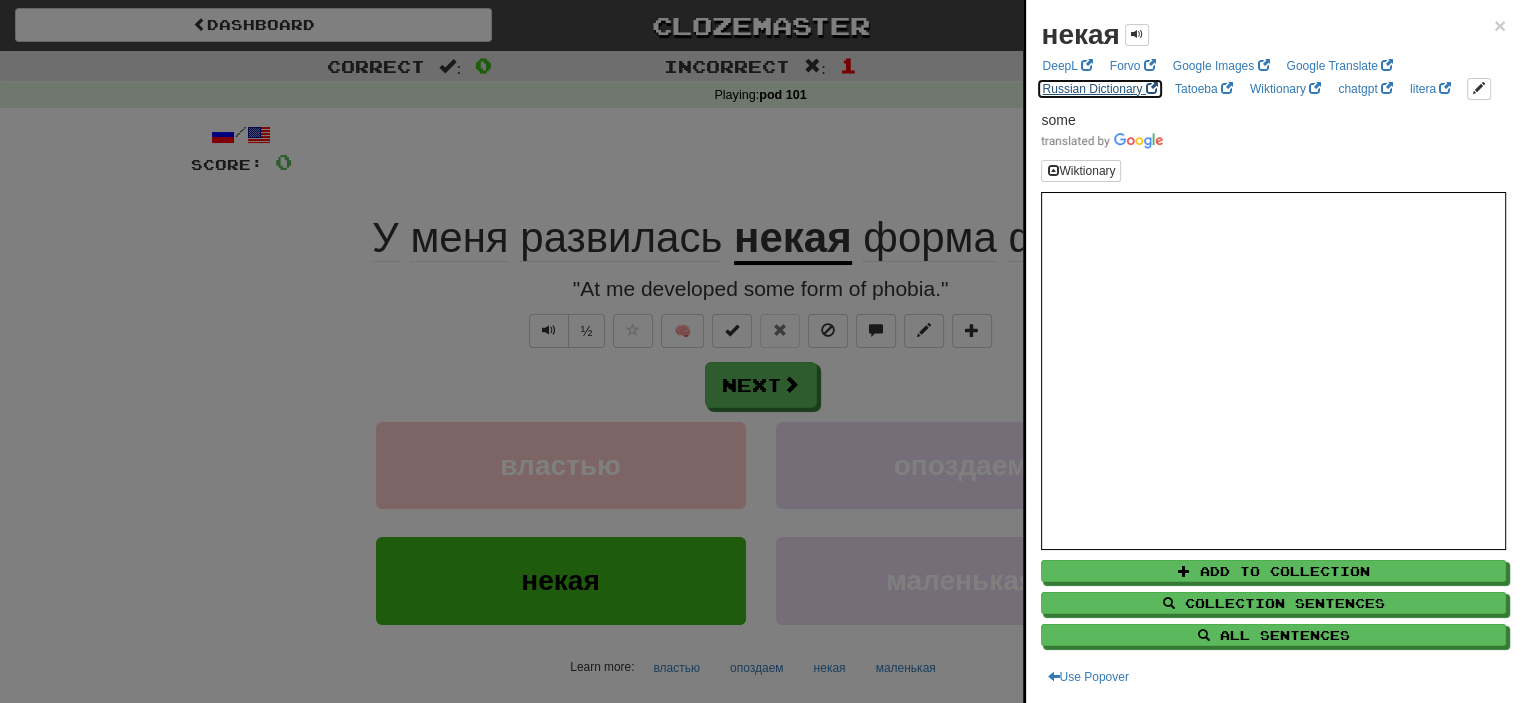 click on "Russian Dictionary" at bounding box center (1099, 89) 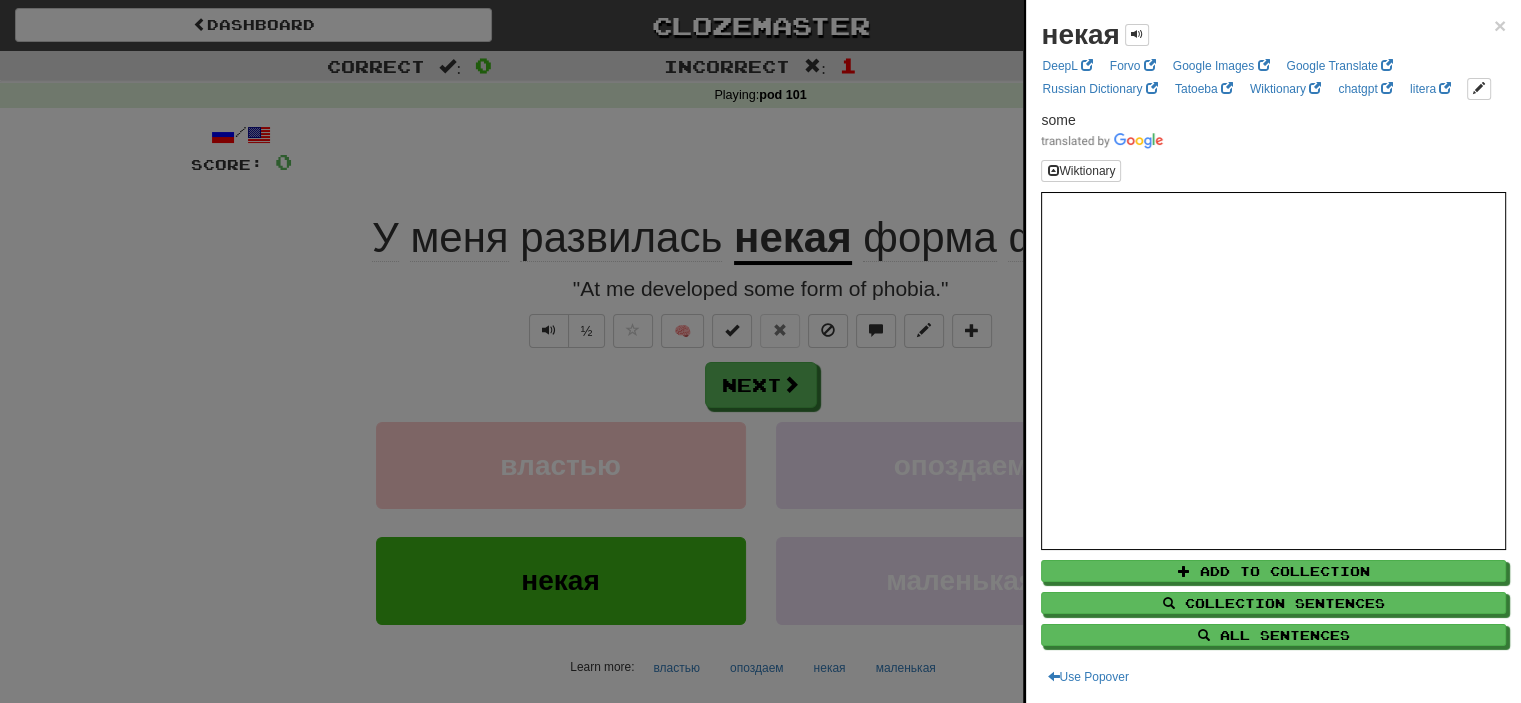 click at bounding box center (760, 351) 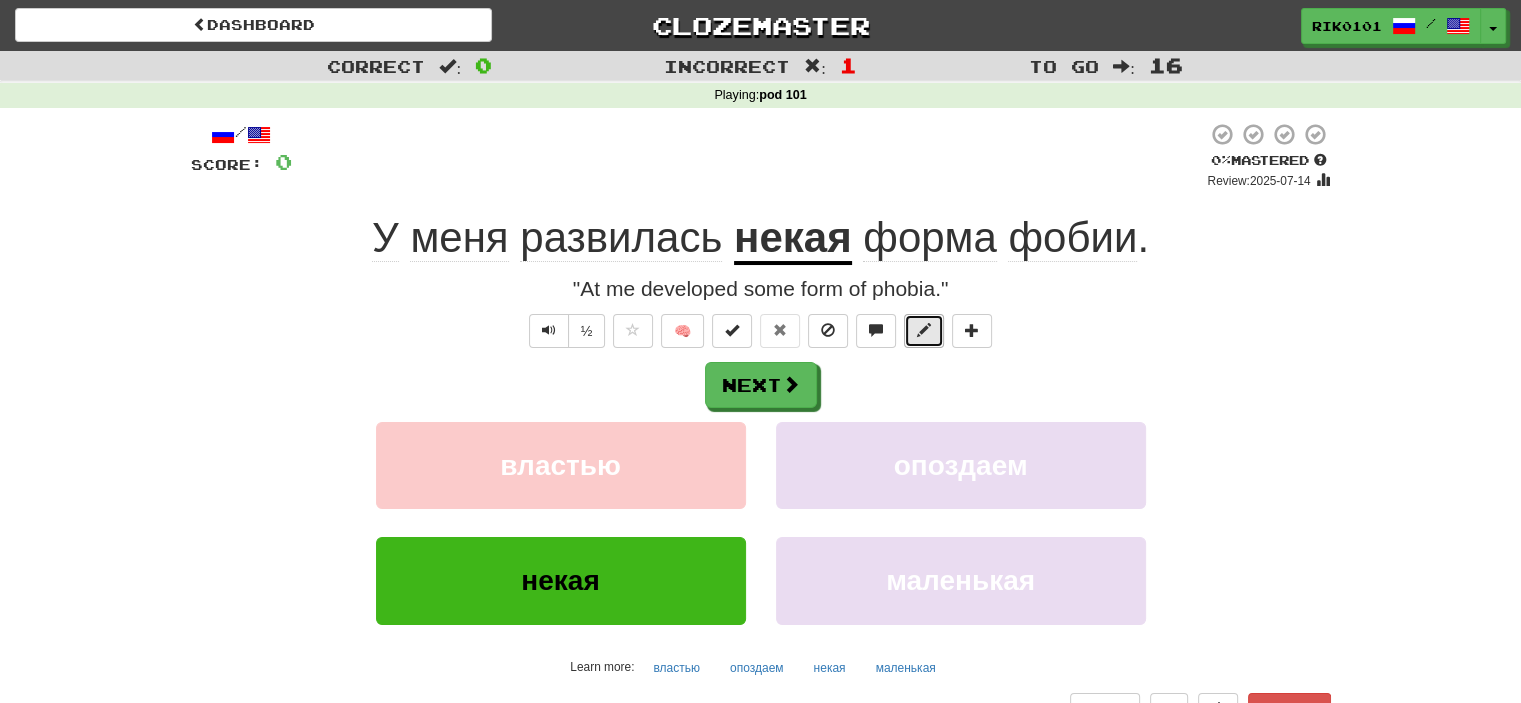 click at bounding box center [924, 330] 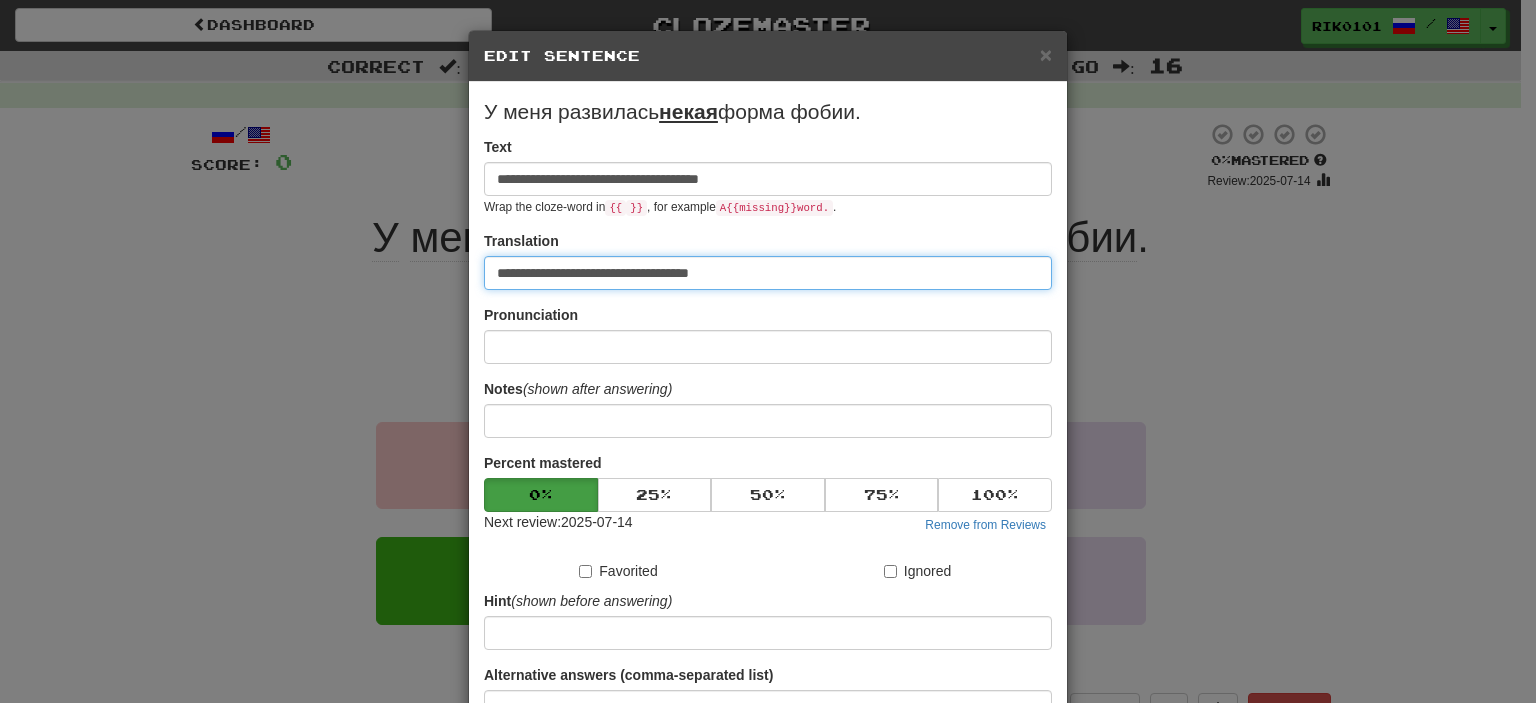 click on "**********" at bounding box center (768, 273) 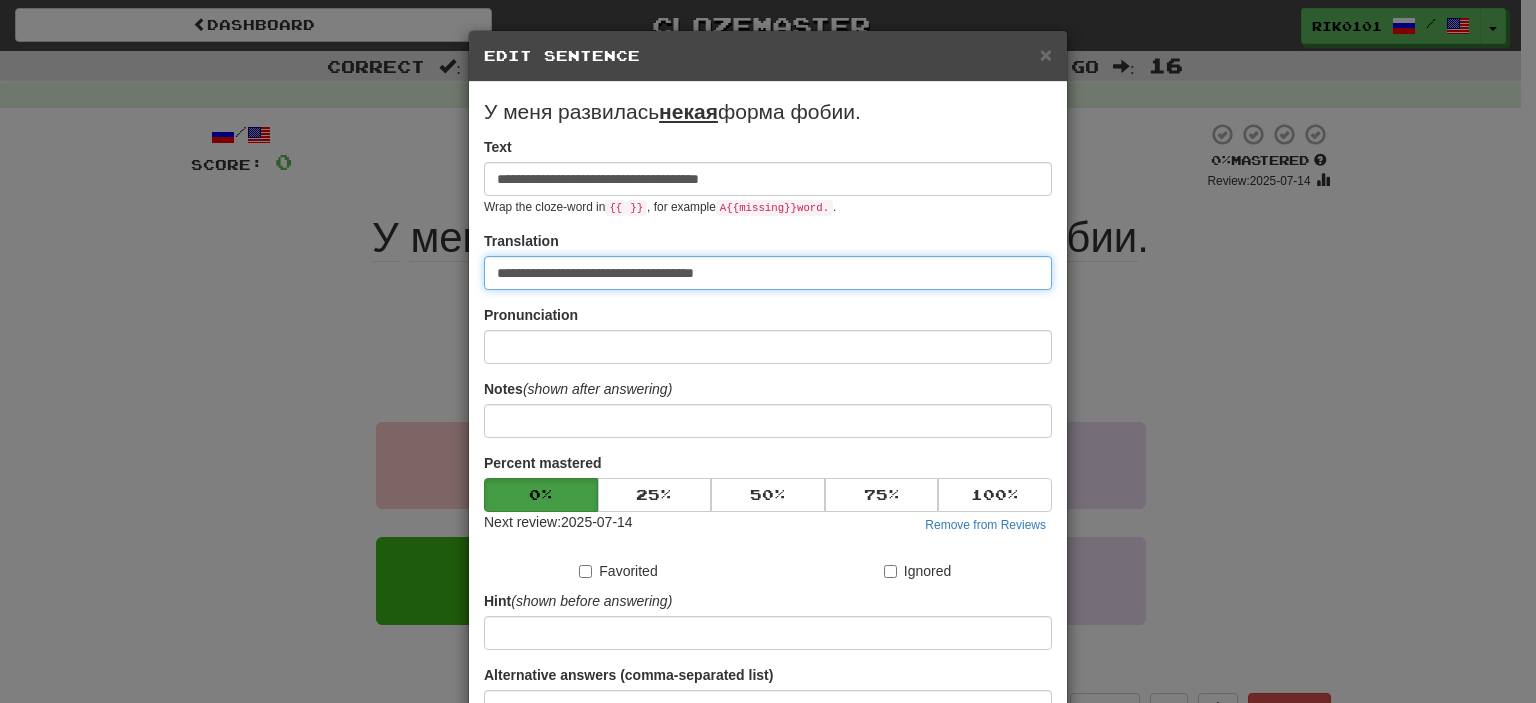 paste on "*********" 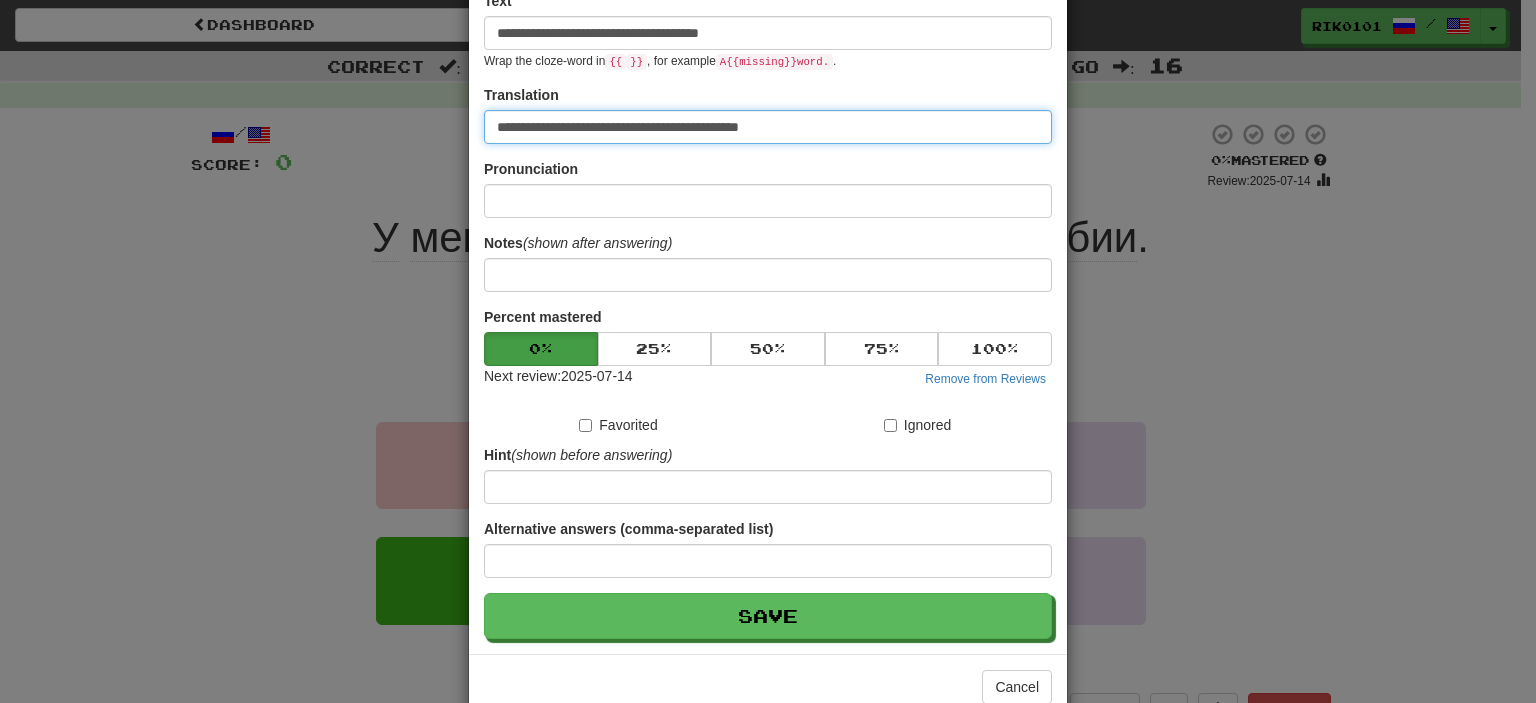 scroll, scrollTop: 190, scrollLeft: 0, axis: vertical 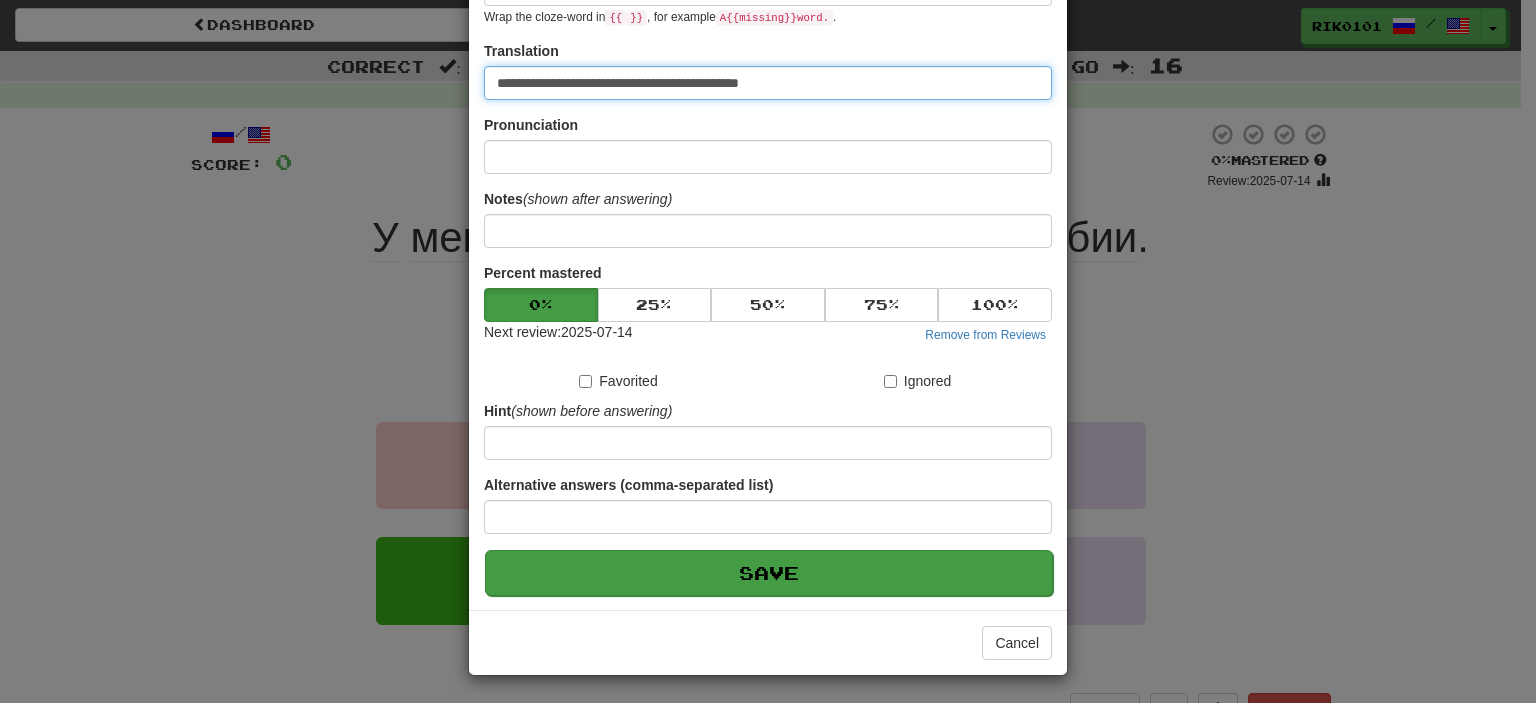 type on "**********" 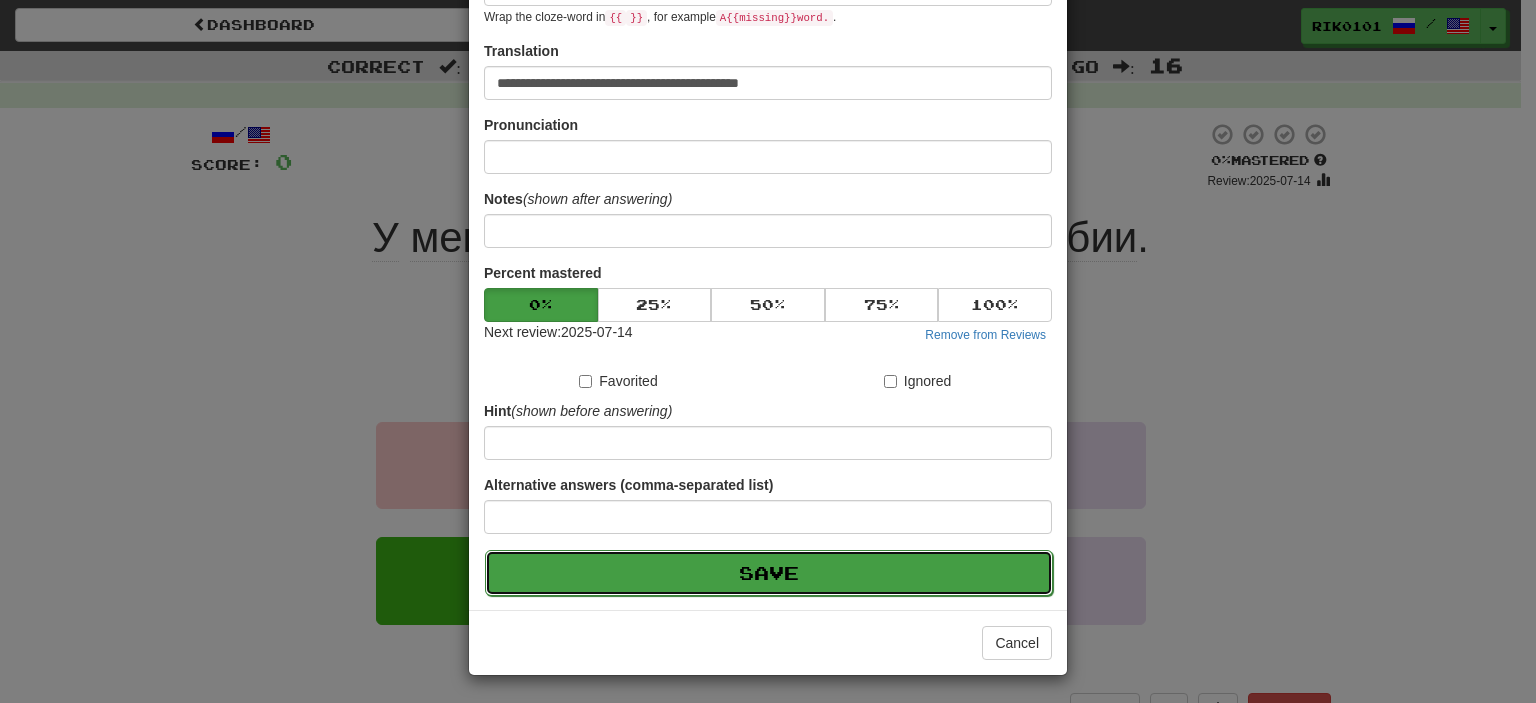 click on "Save" at bounding box center (769, 573) 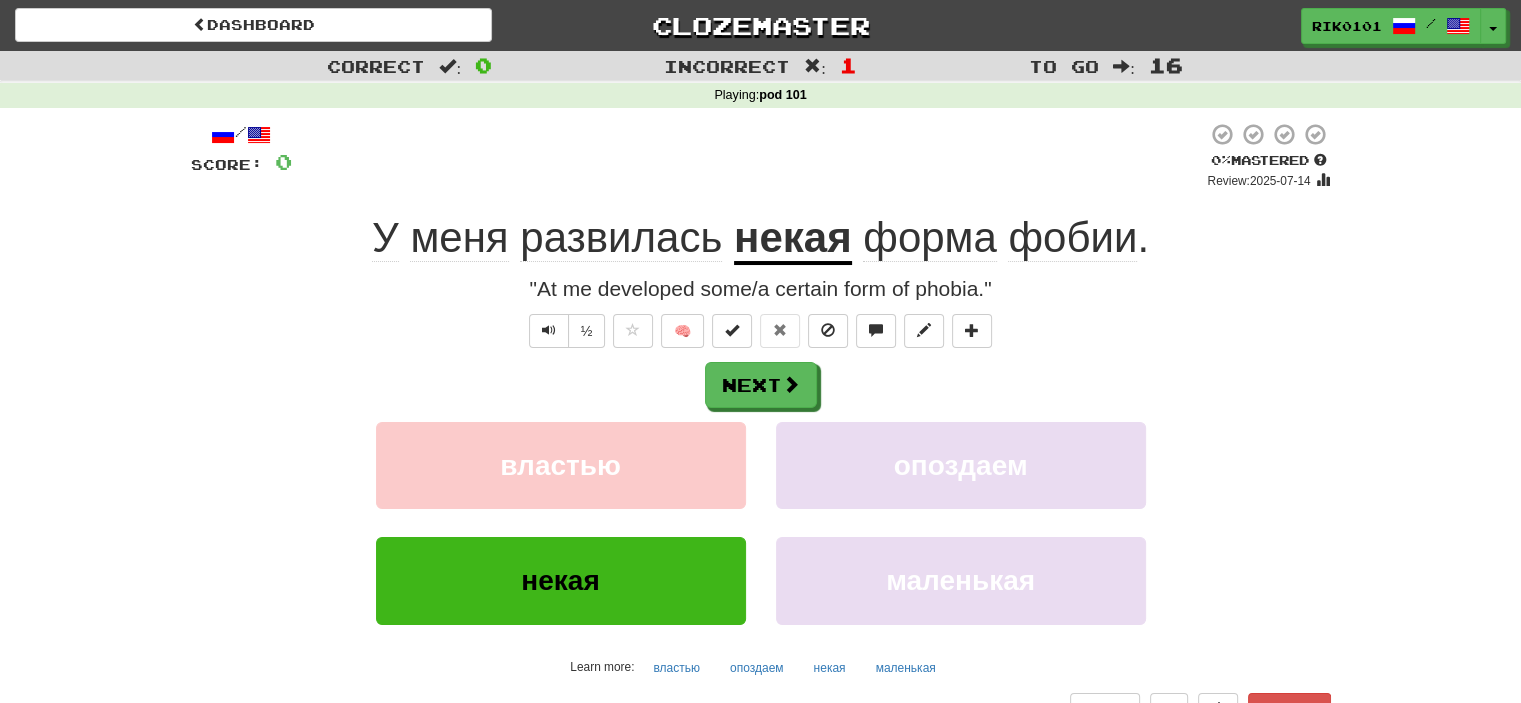 click on "некая" at bounding box center [793, 239] 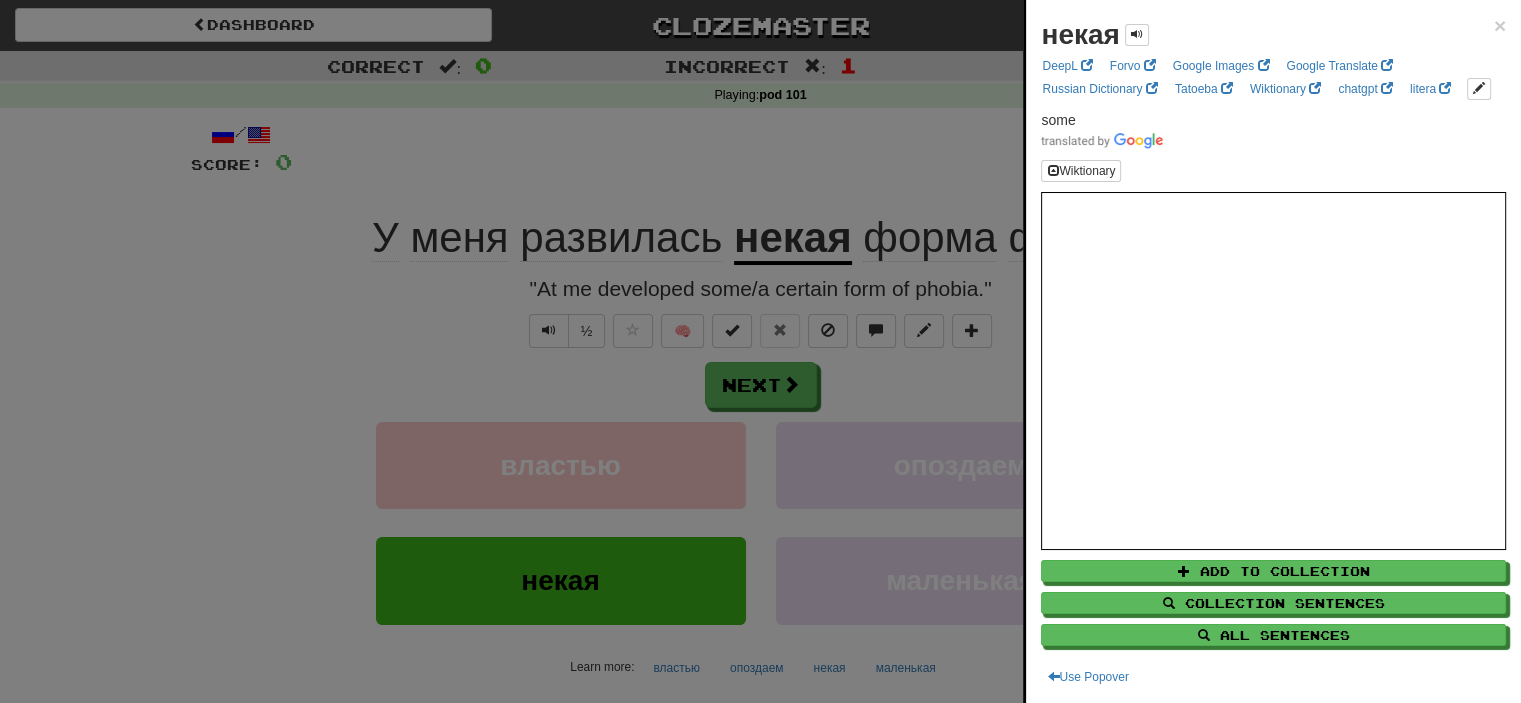 click at bounding box center (760, 351) 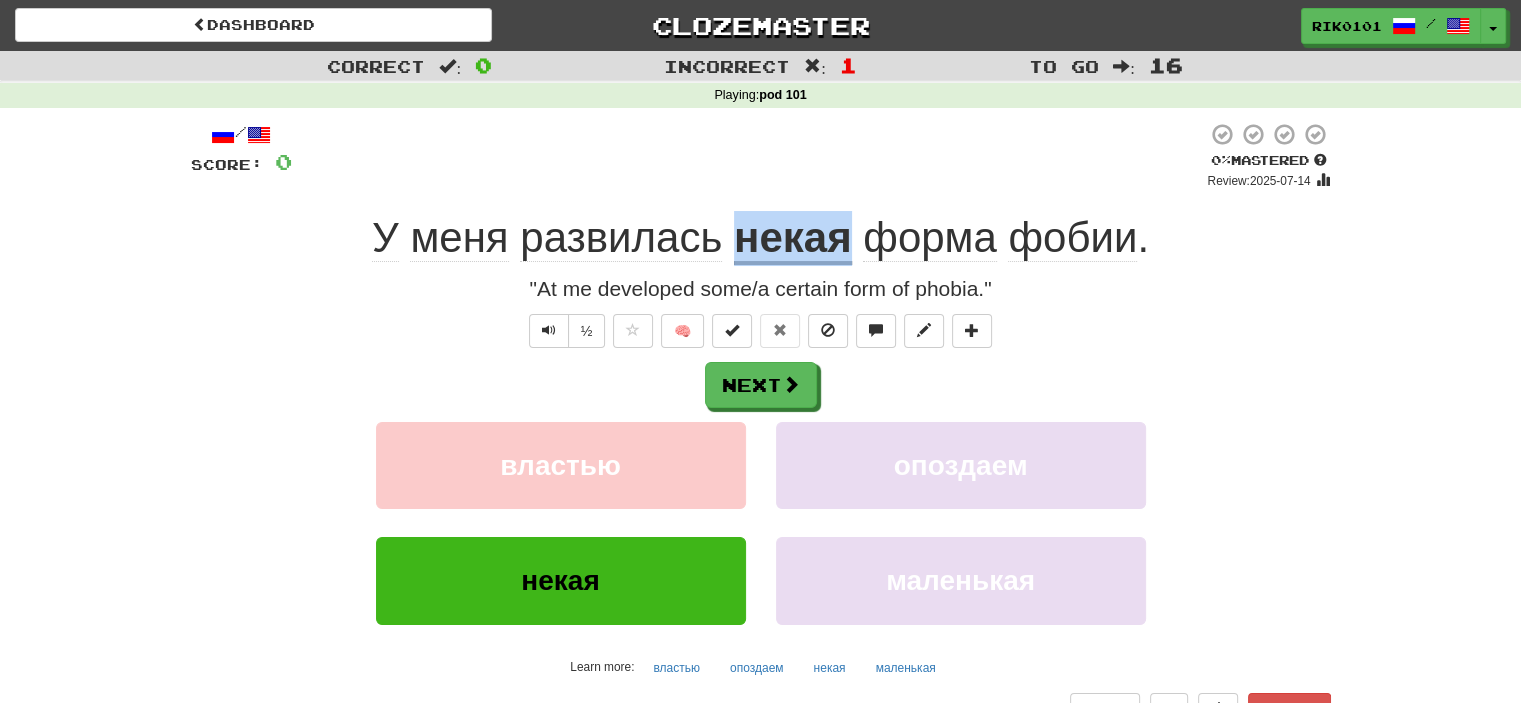 drag, startPoint x: 733, startPoint y: 221, endPoint x: 841, endPoint y: 228, distance: 108.226616 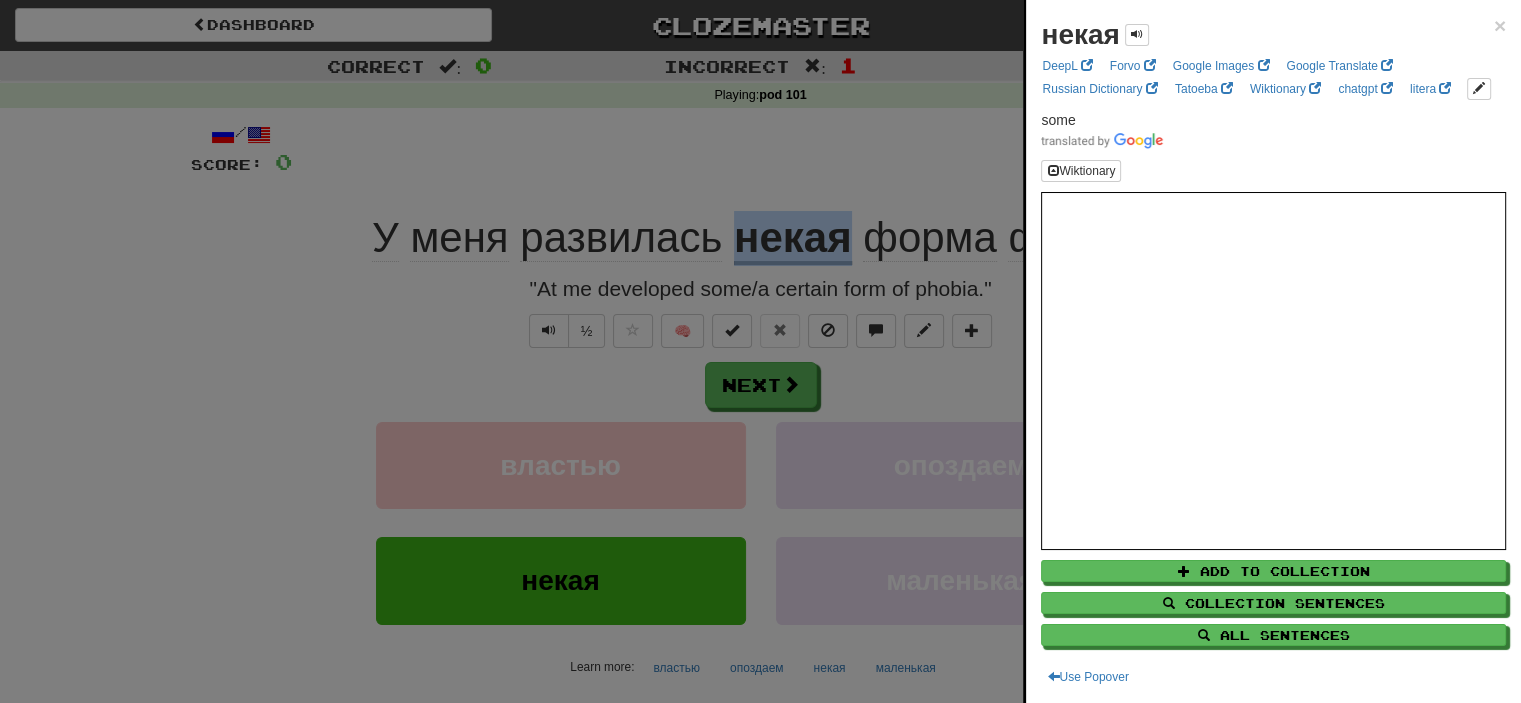 copy on "некая" 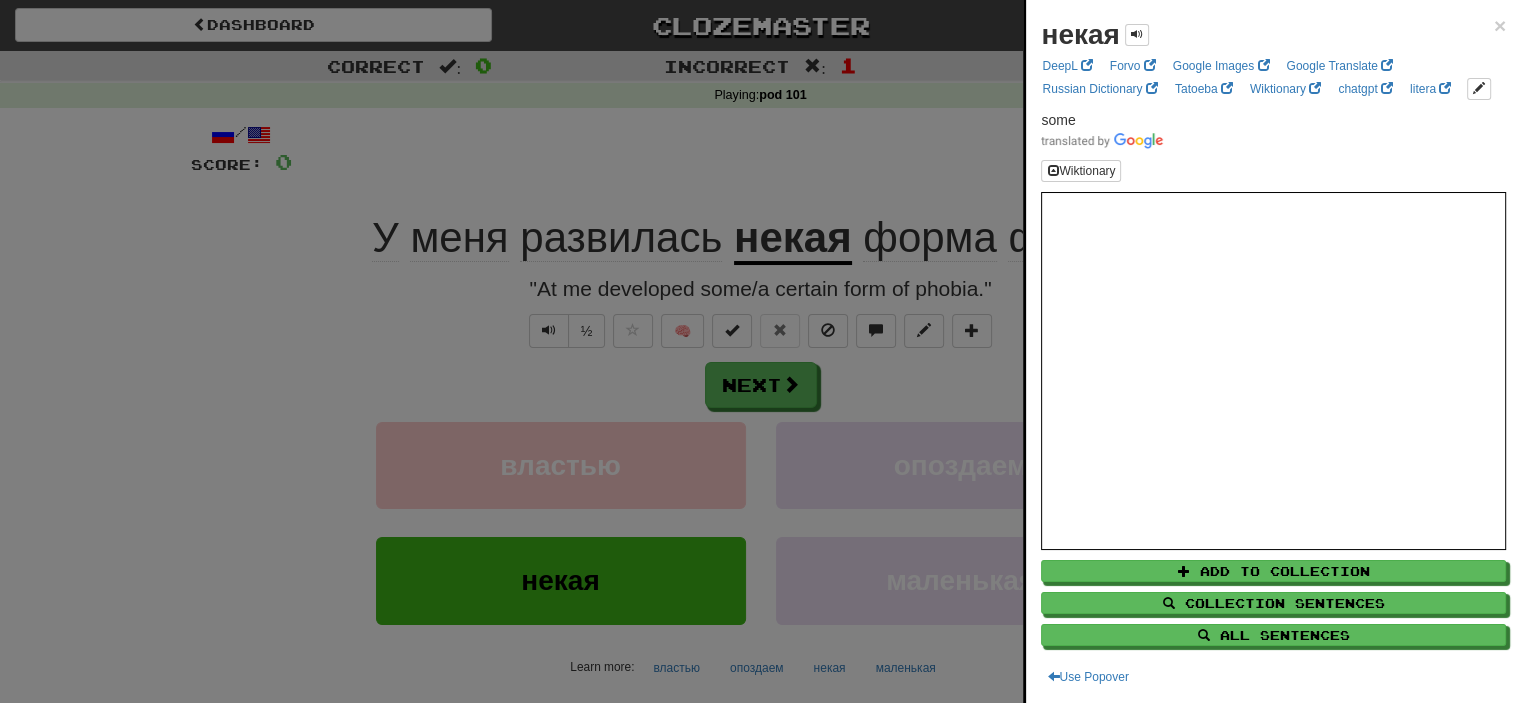 click at bounding box center [760, 351] 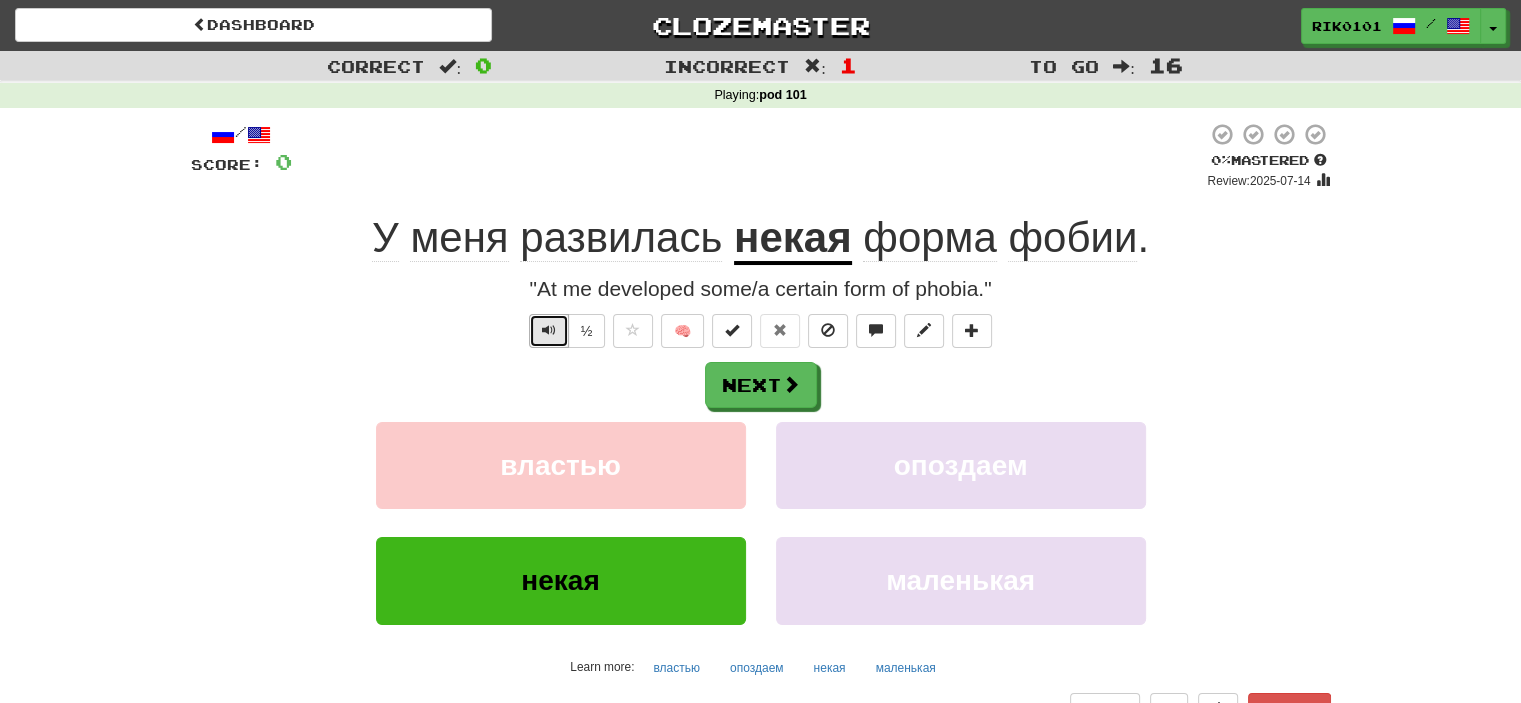 click at bounding box center (549, 331) 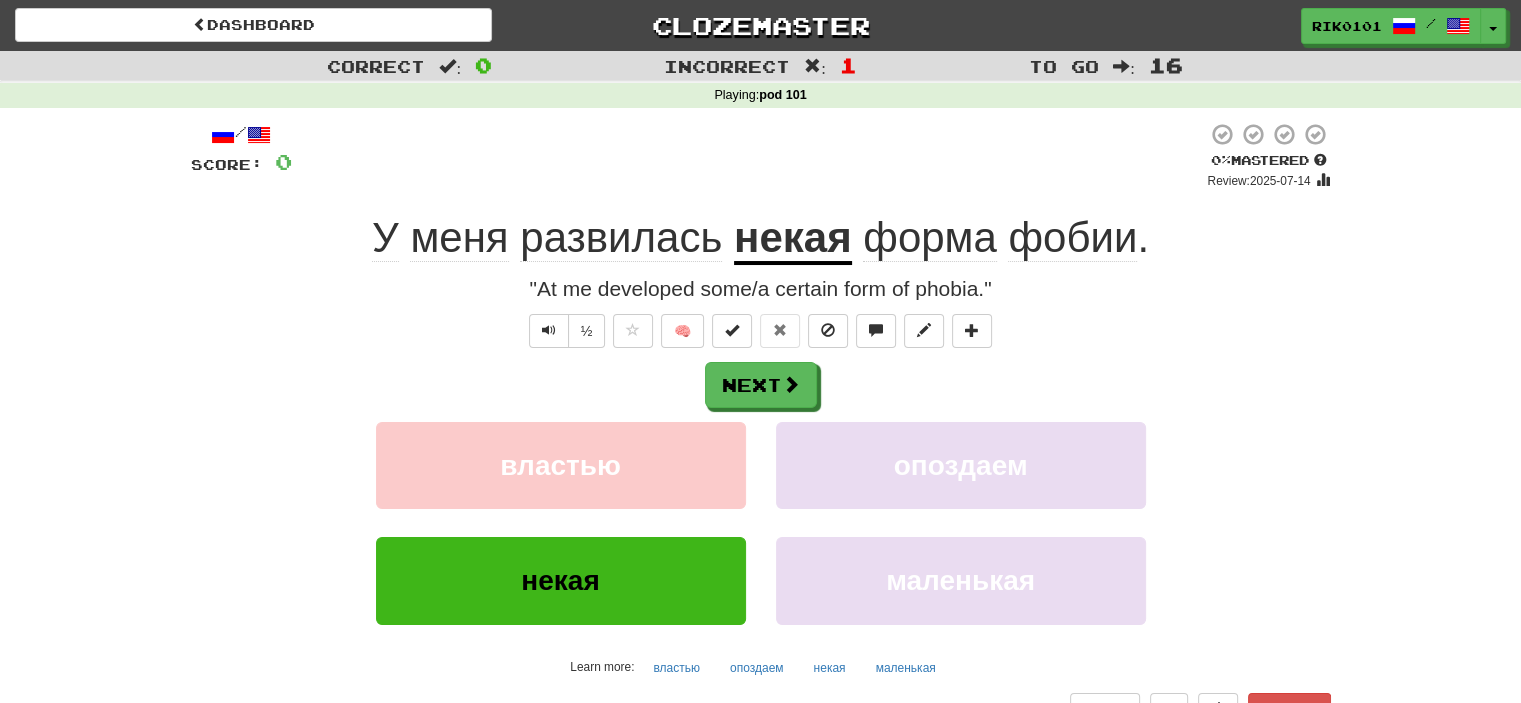 click on "развилась" 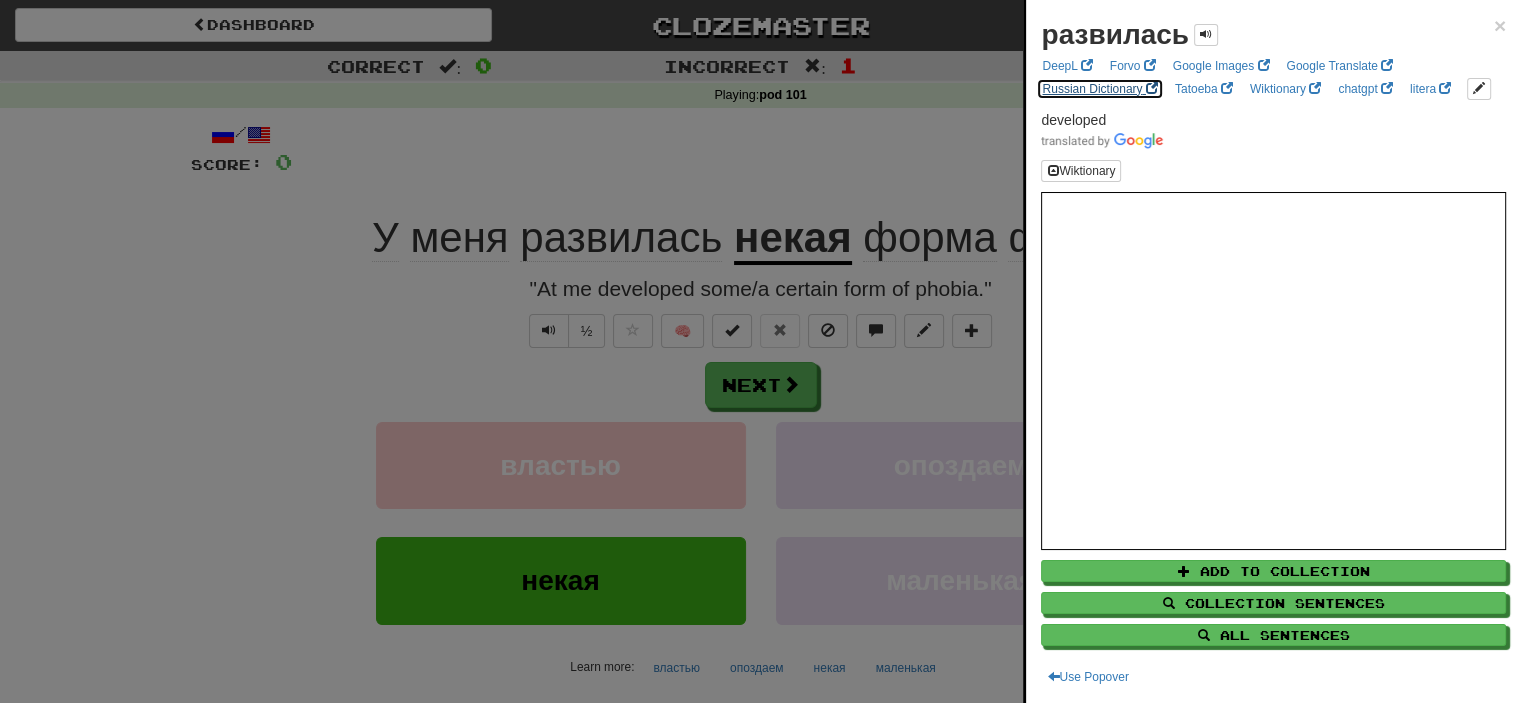 click on "Russian Dictionary" at bounding box center [1099, 89] 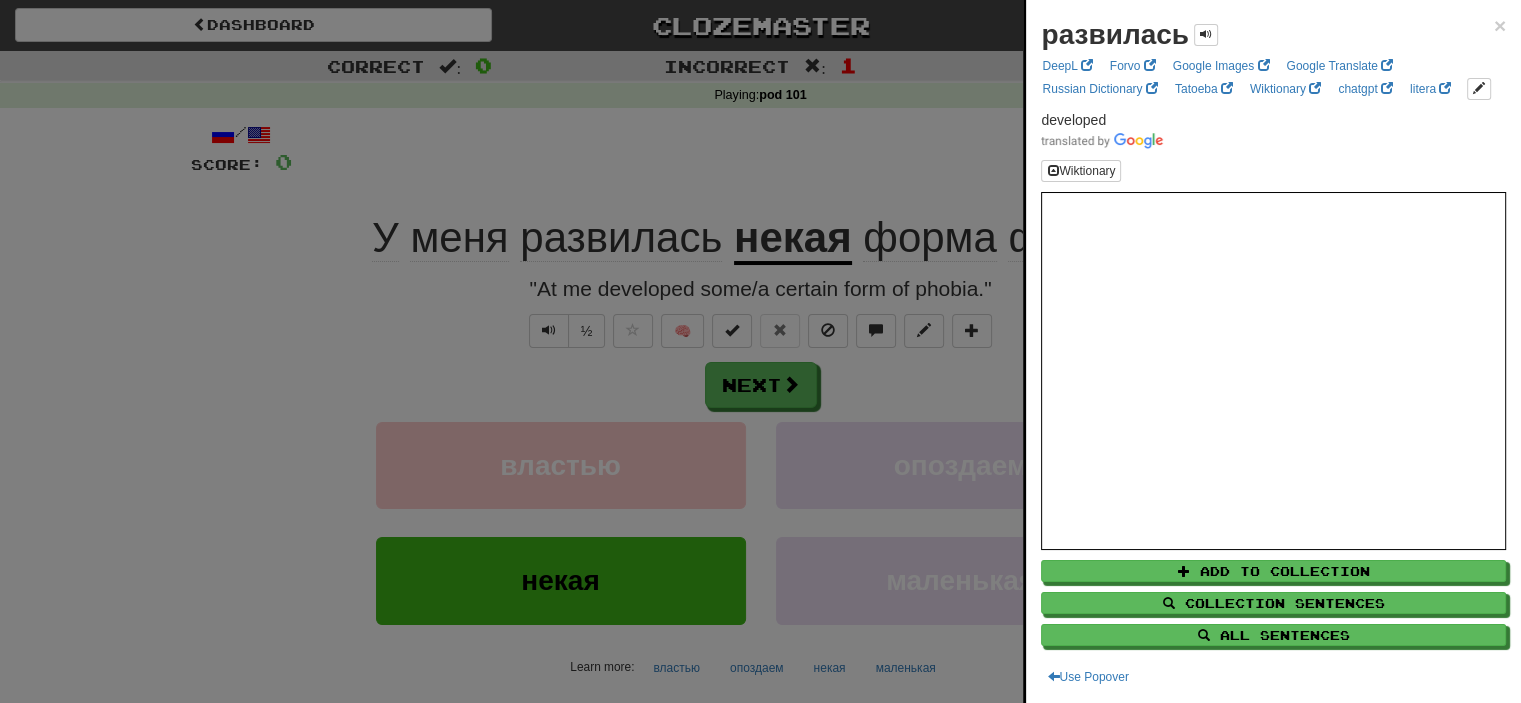 click at bounding box center [760, 351] 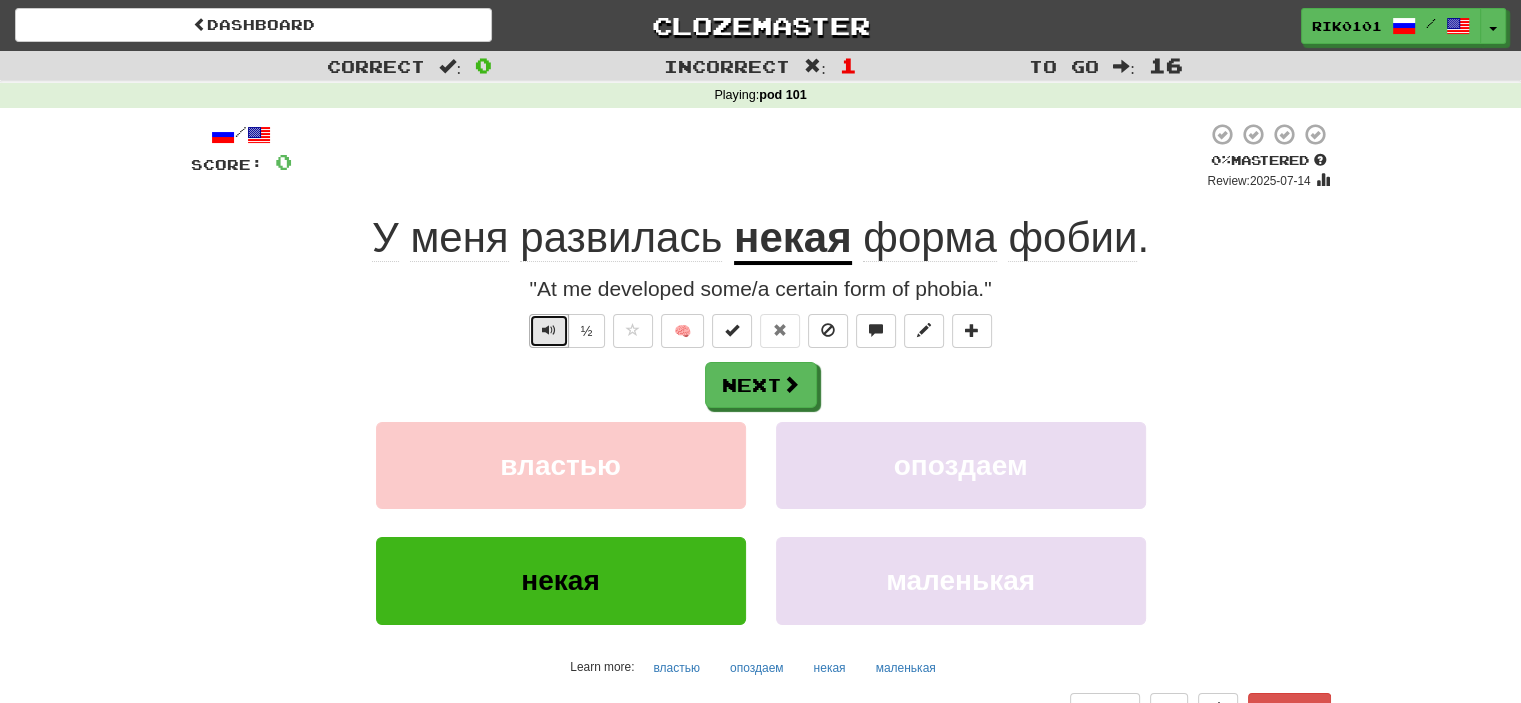click at bounding box center [549, 330] 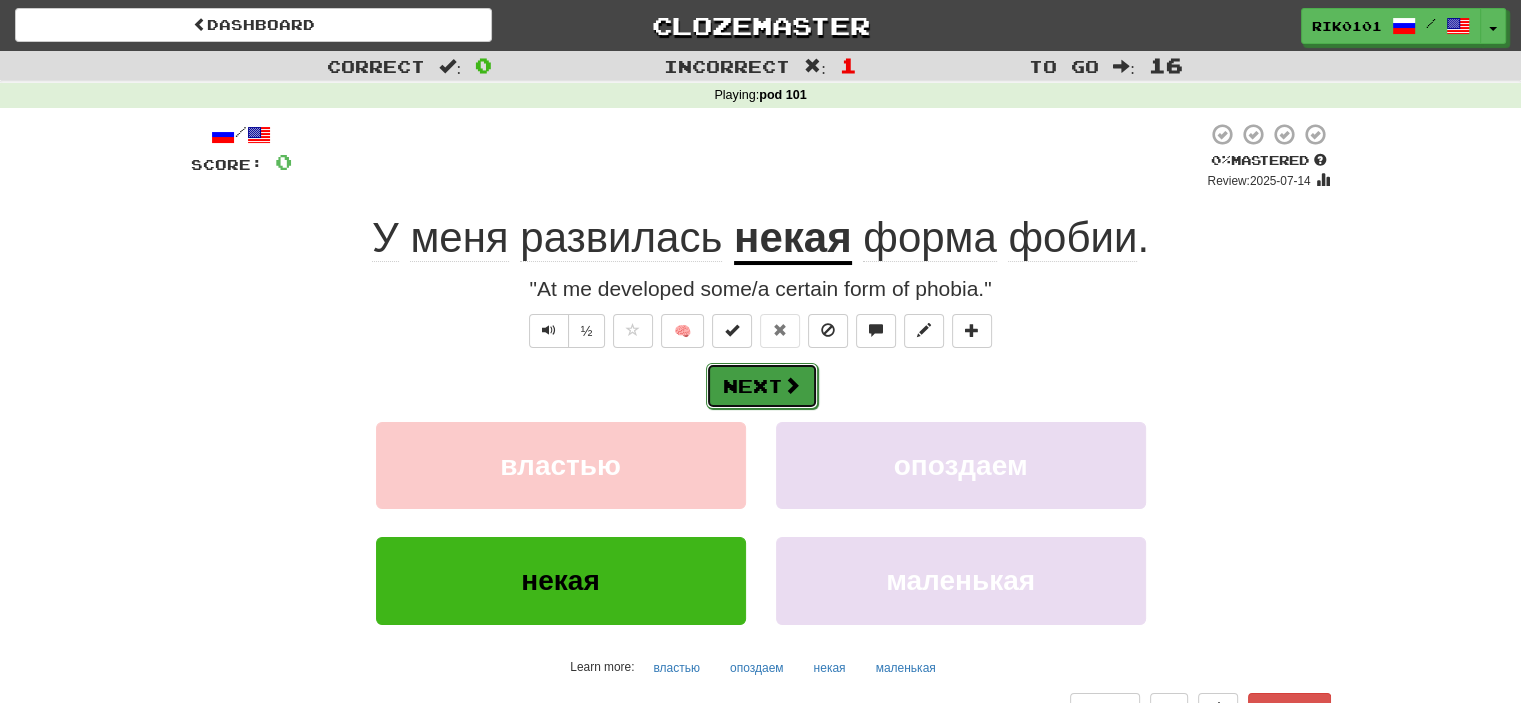 click at bounding box center (792, 385) 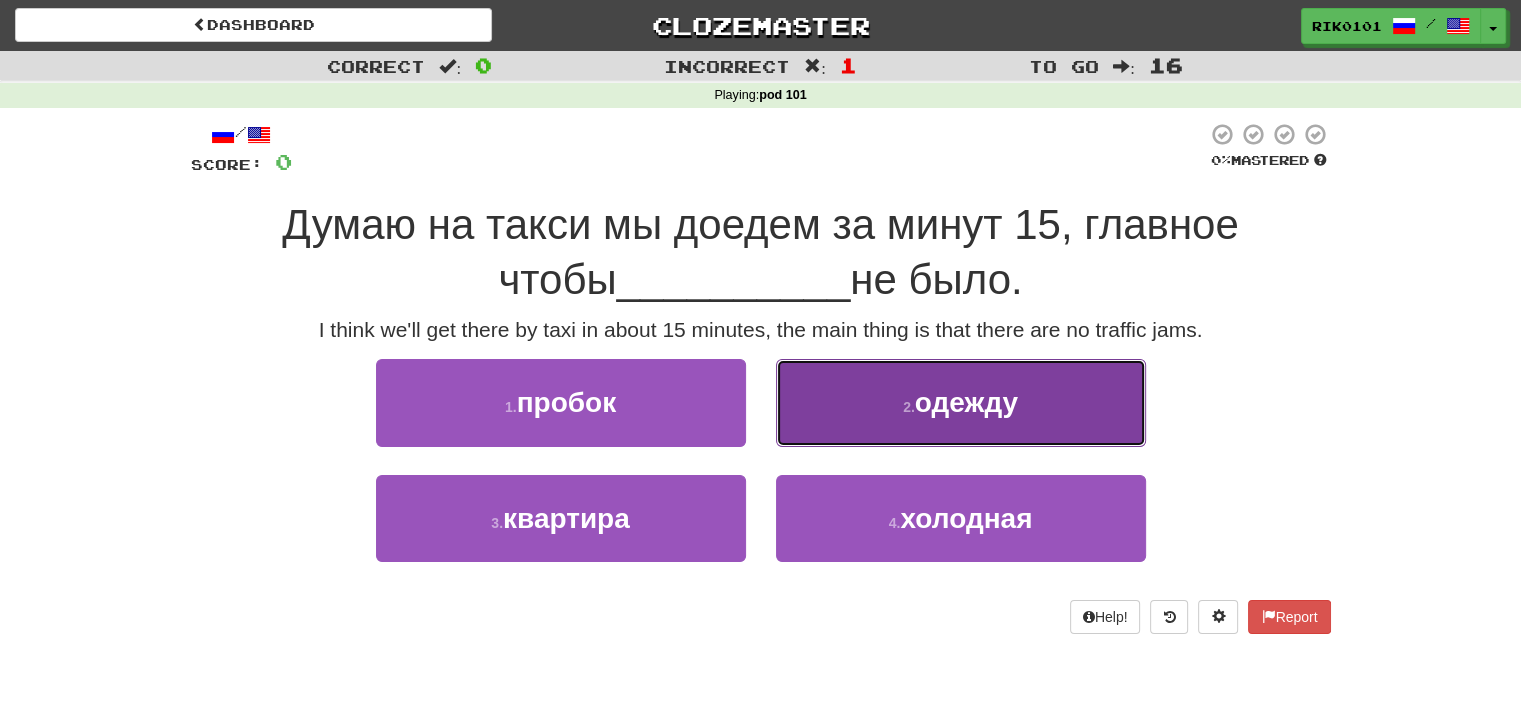 click on "2 .  одежду" at bounding box center (961, 402) 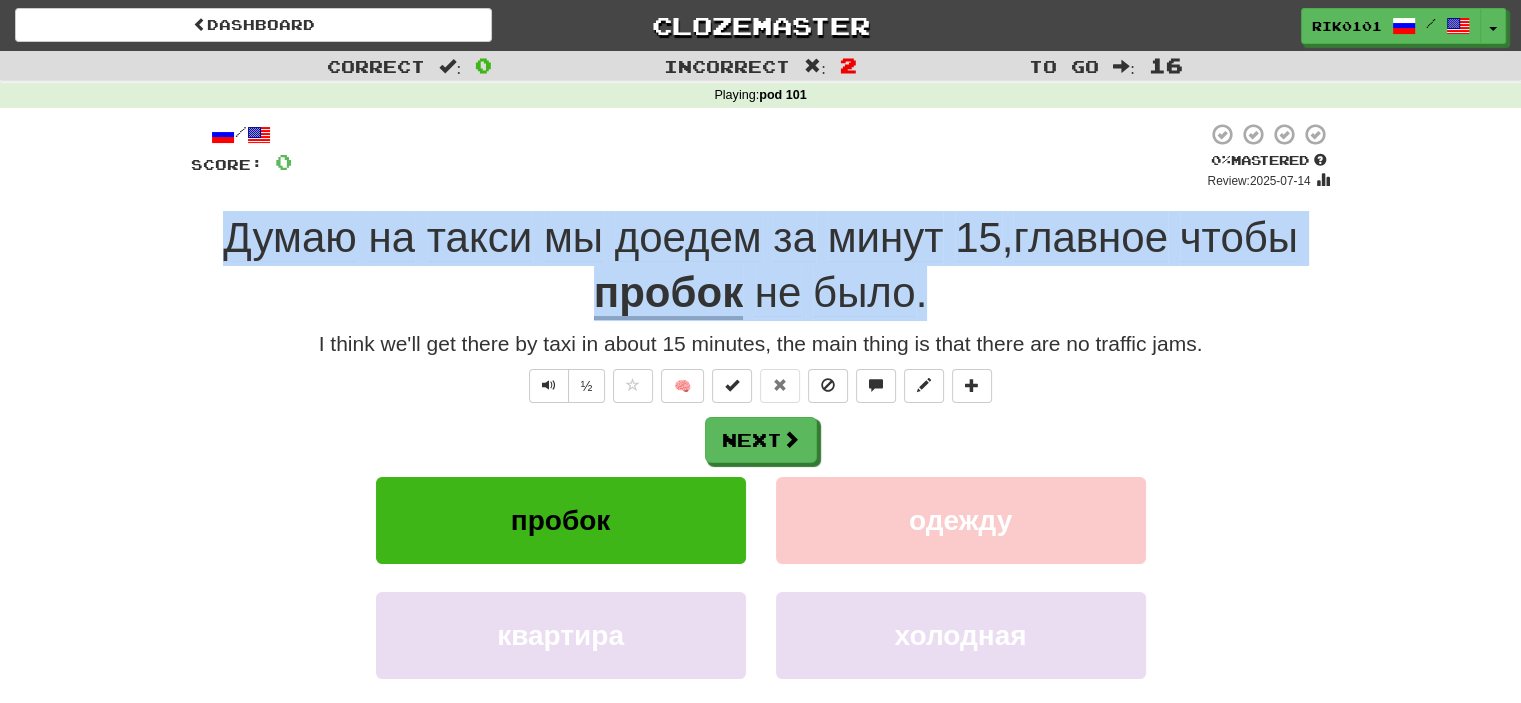 drag, startPoint x: 219, startPoint y: 240, endPoint x: 937, endPoint y: 301, distance: 720.58655 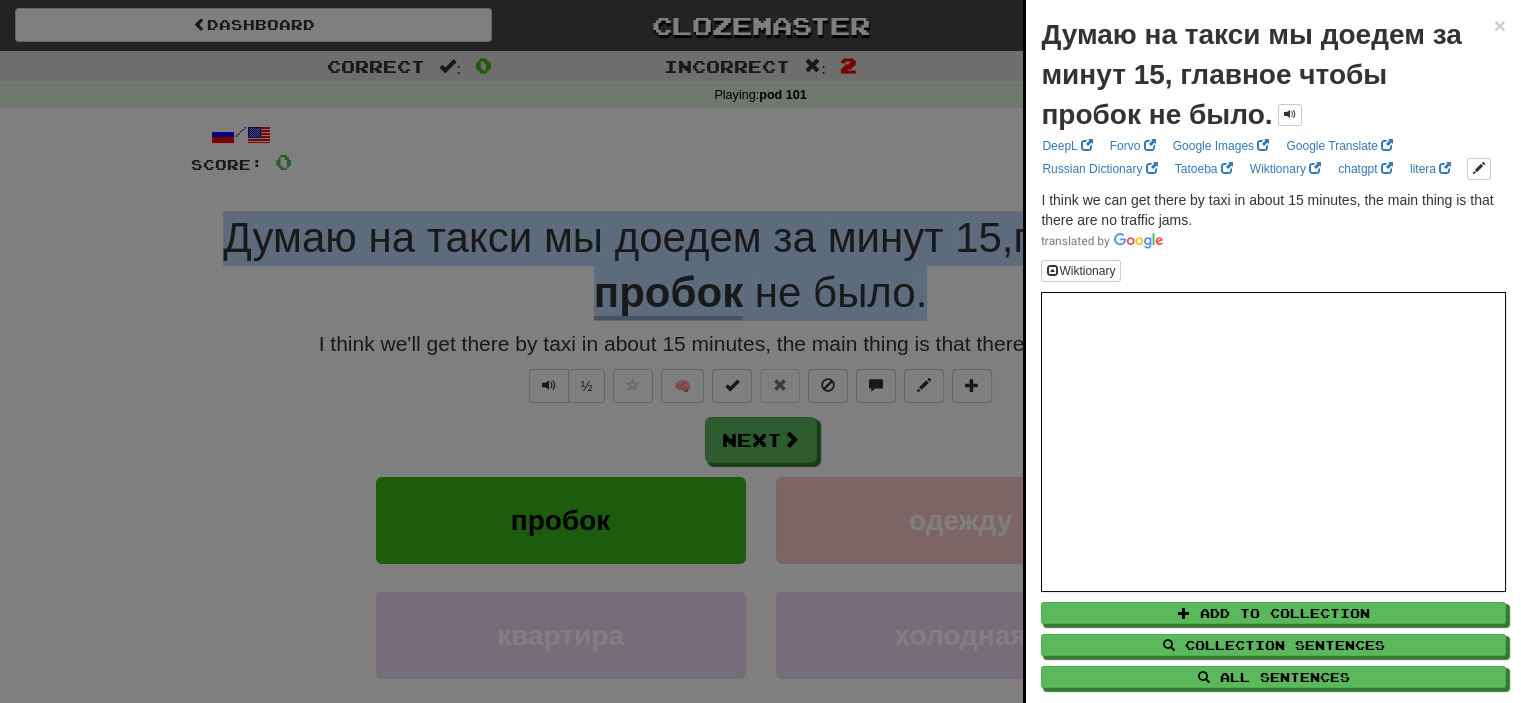 copy on "Думаю   на   такси   мы   доедем   за   минут   15 ,  главное   чтобы   пробок   не   было ." 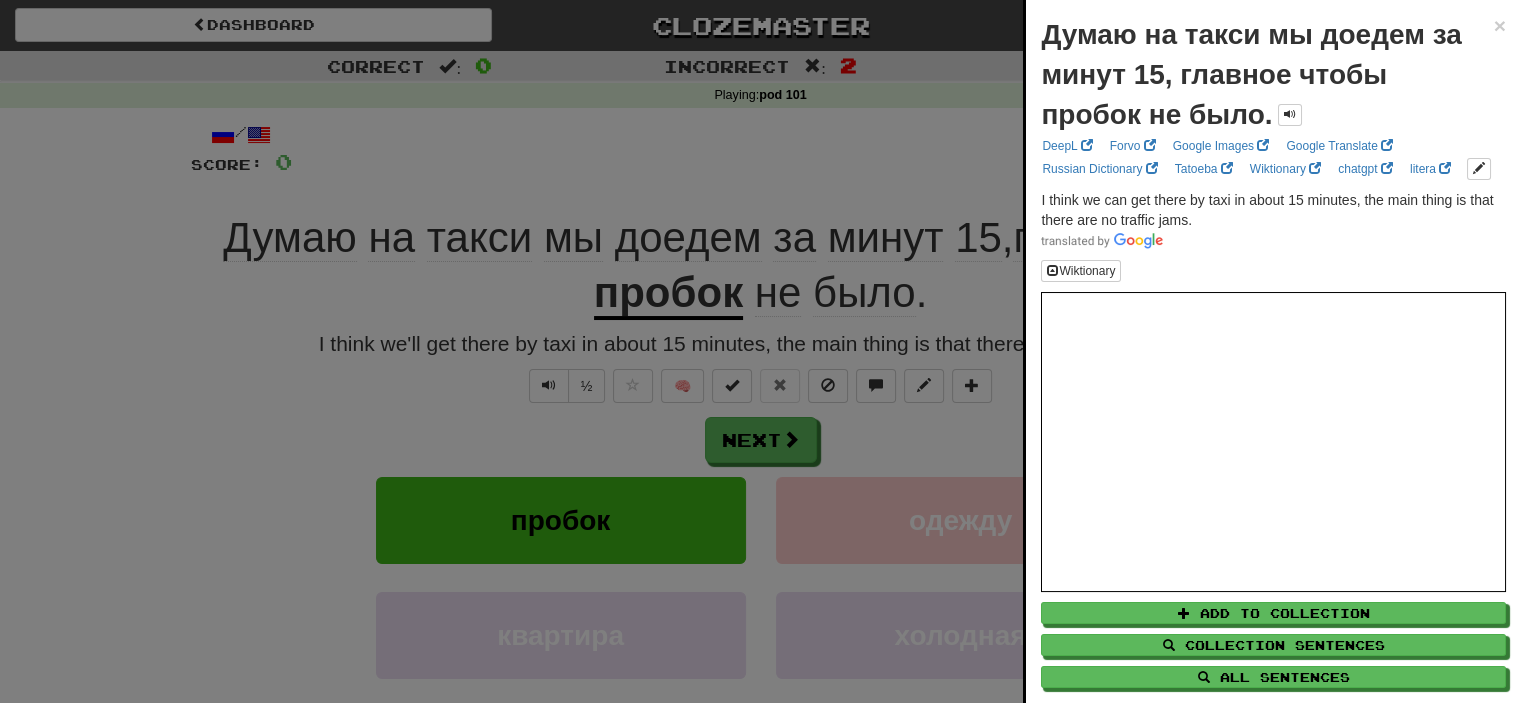 click at bounding box center [760, 351] 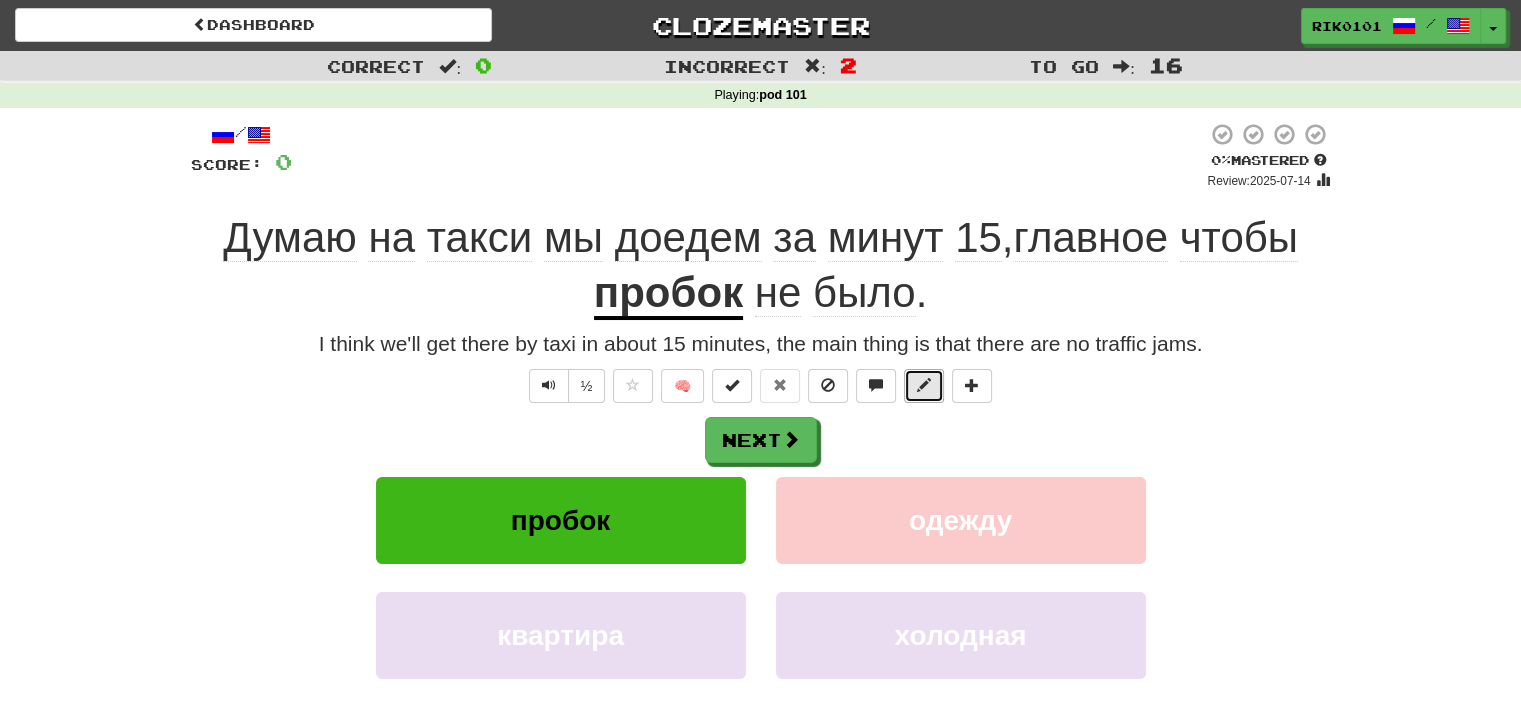 click at bounding box center (924, 386) 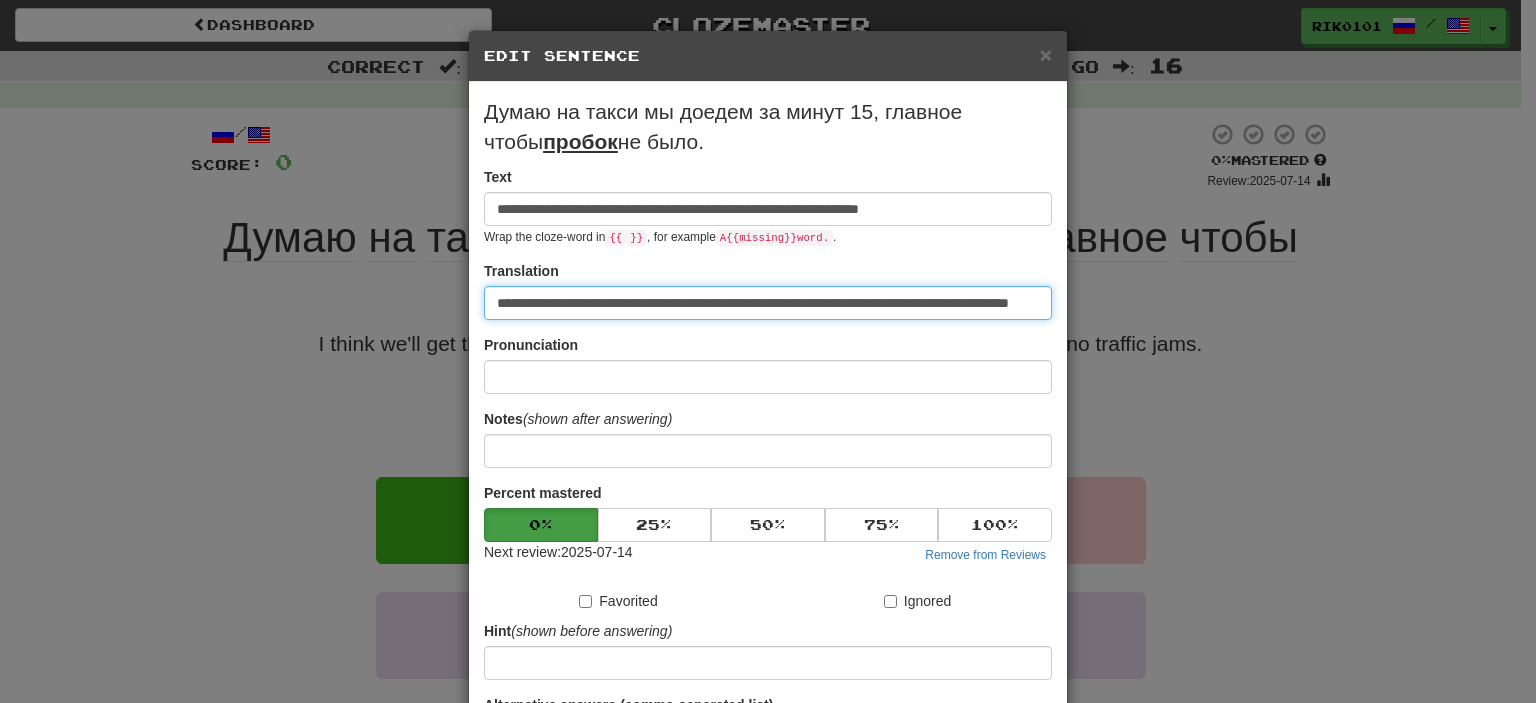 drag, startPoint x: 913, startPoint y: 318, endPoint x: 440, endPoint y: 323, distance: 473.02643 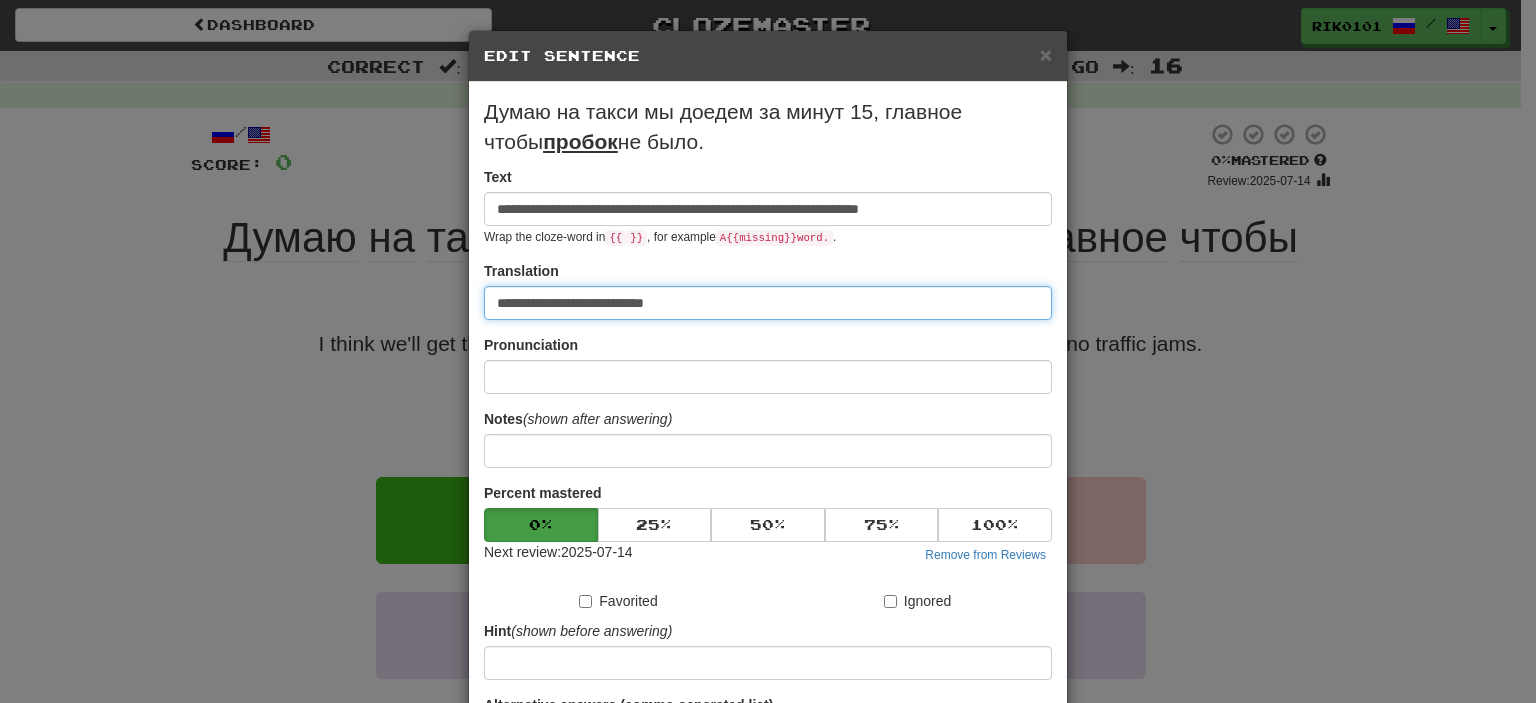 drag, startPoint x: 684, startPoint y: 296, endPoint x: 373, endPoint y: 315, distance: 311.57983 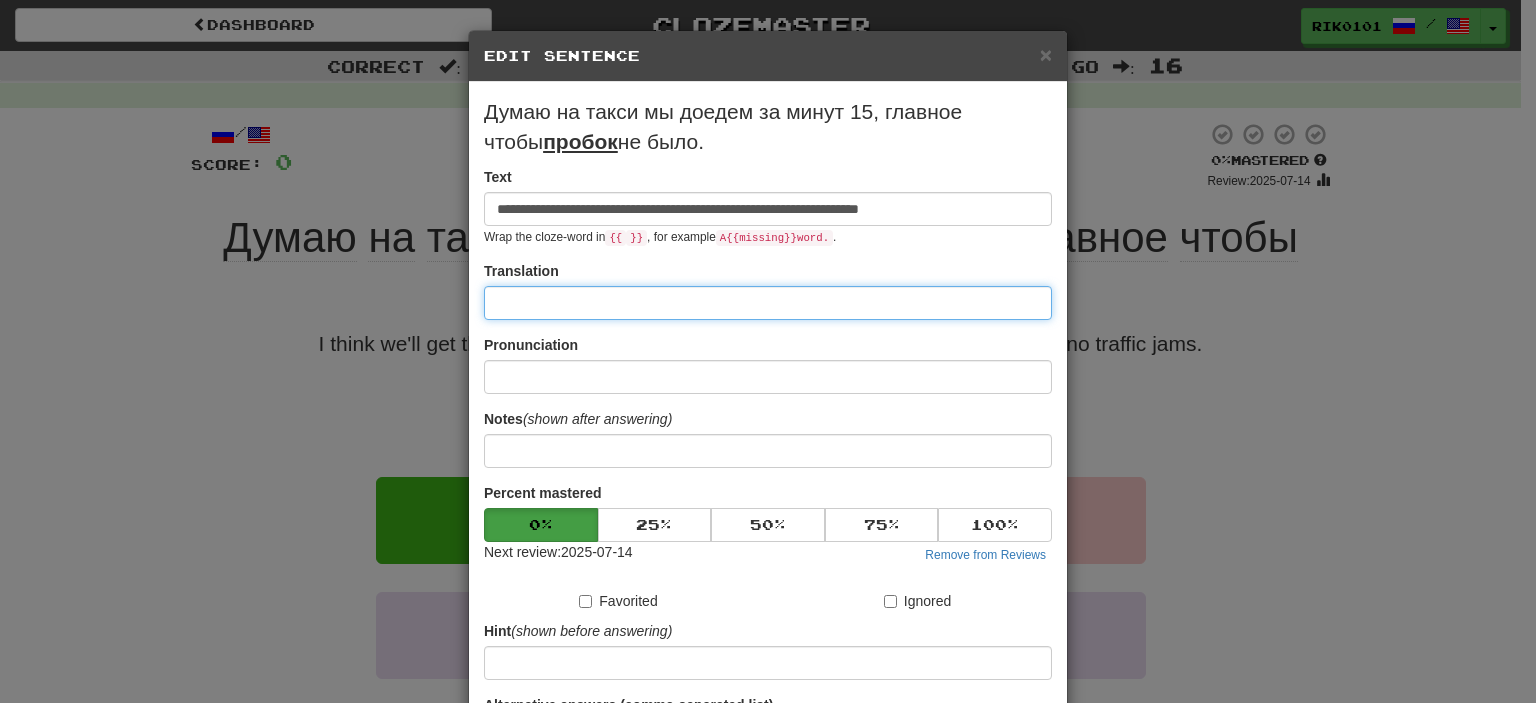 paste on "**********" 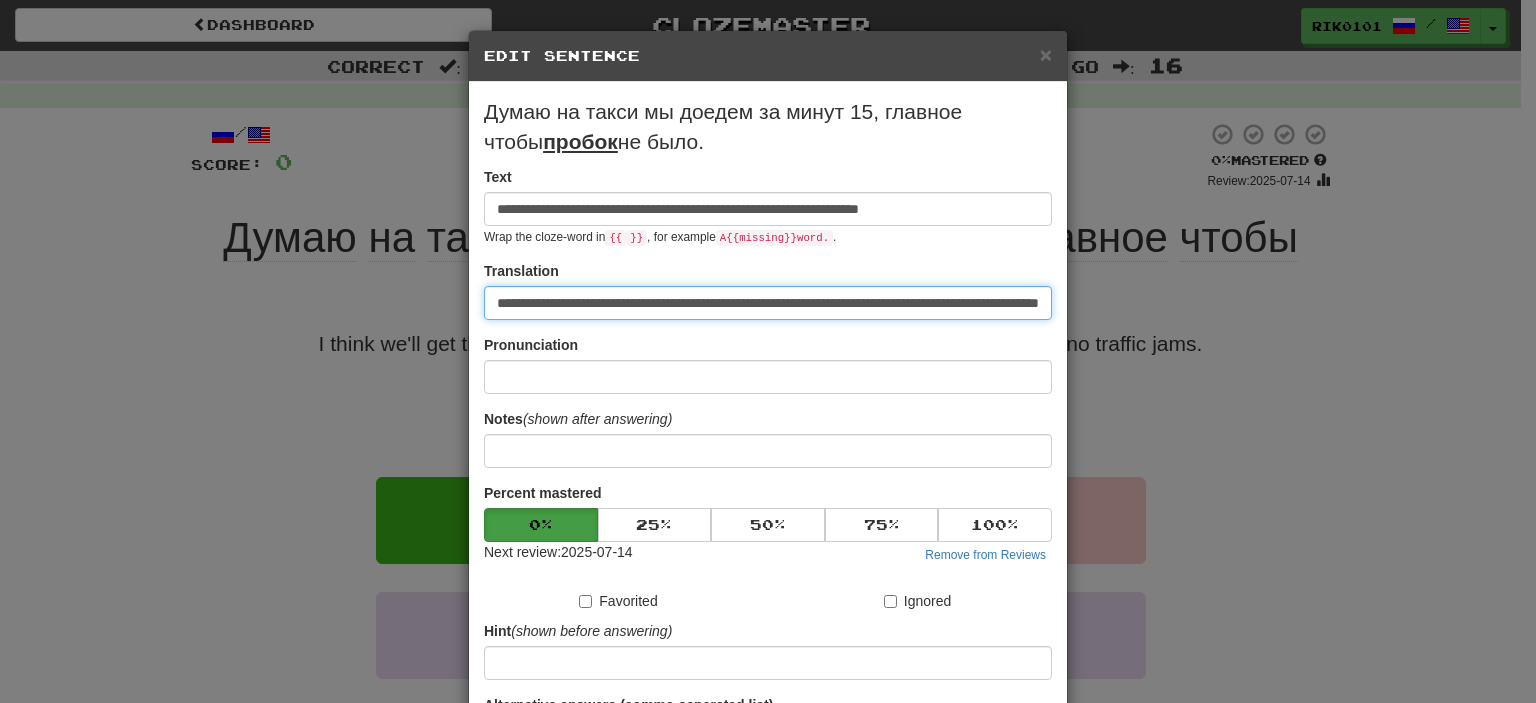 scroll, scrollTop: 0, scrollLeft: 74, axis: horizontal 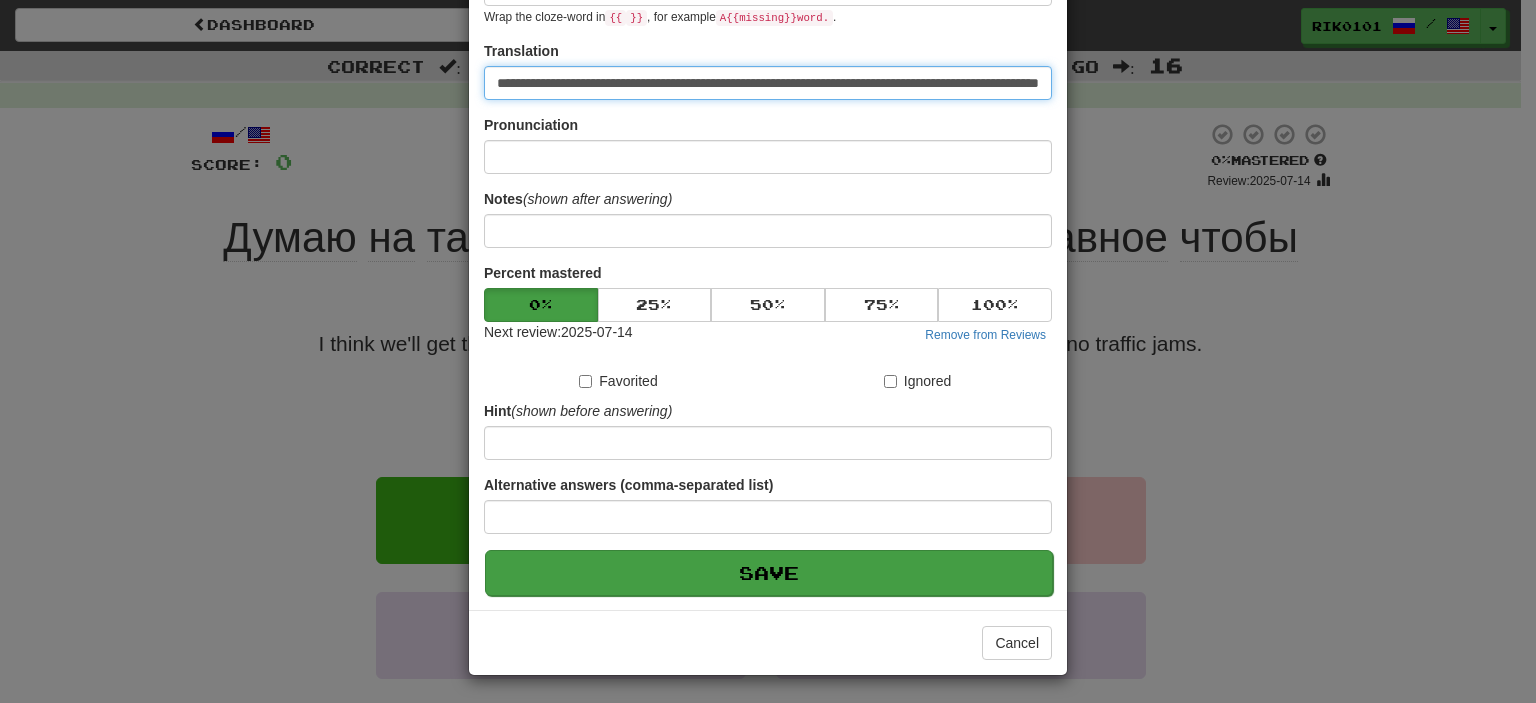 type on "**********" 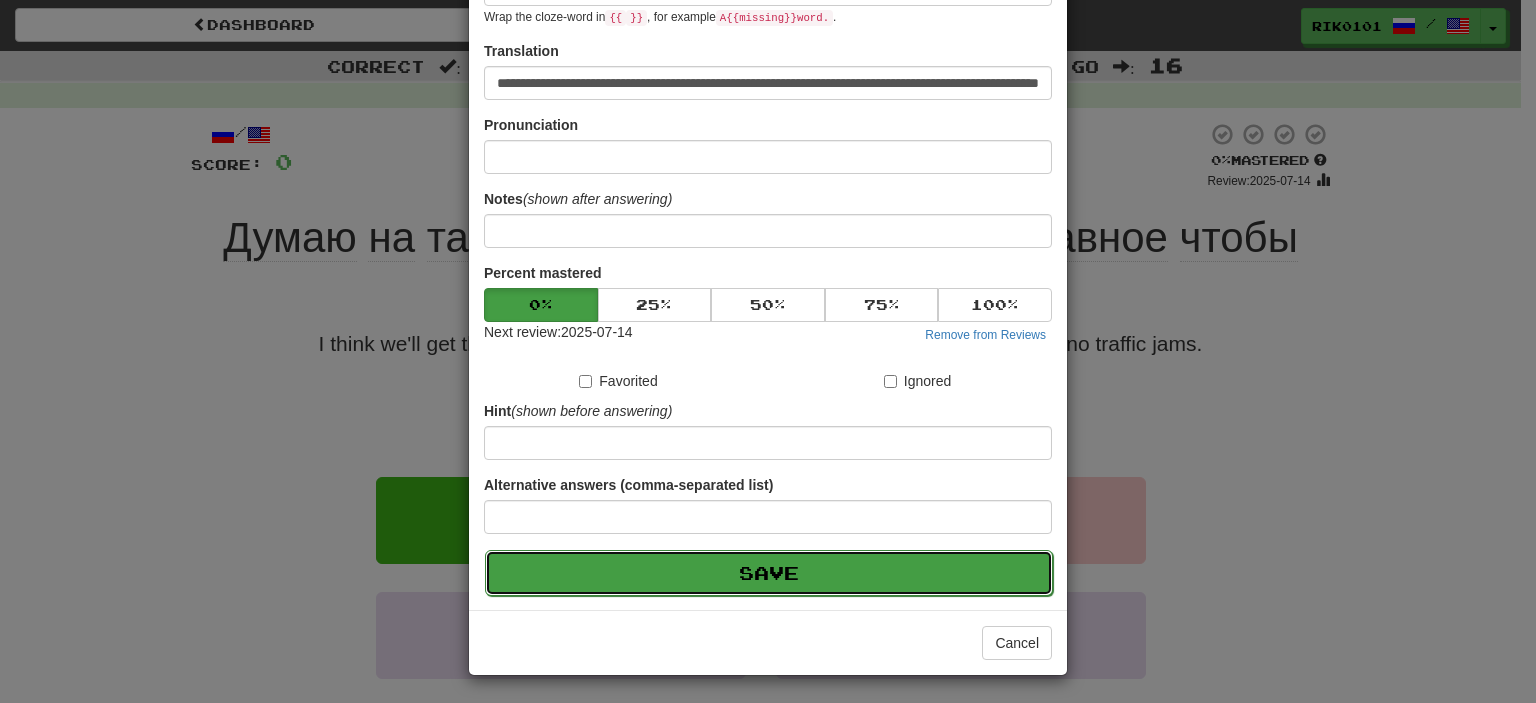 click on "Save" at bounding box center (769, 573) 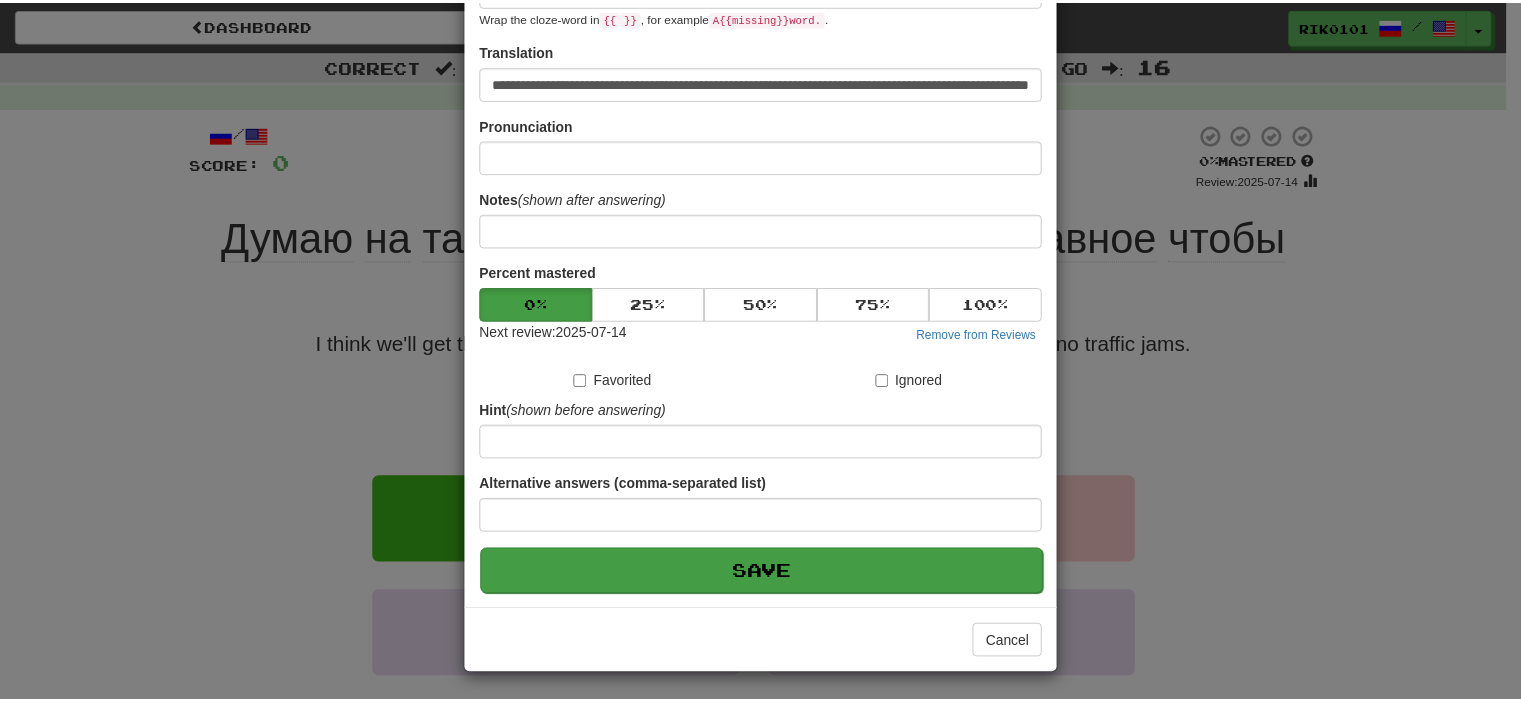 scroll, scrollTop: 0, scrollLeft: 0, axis: both 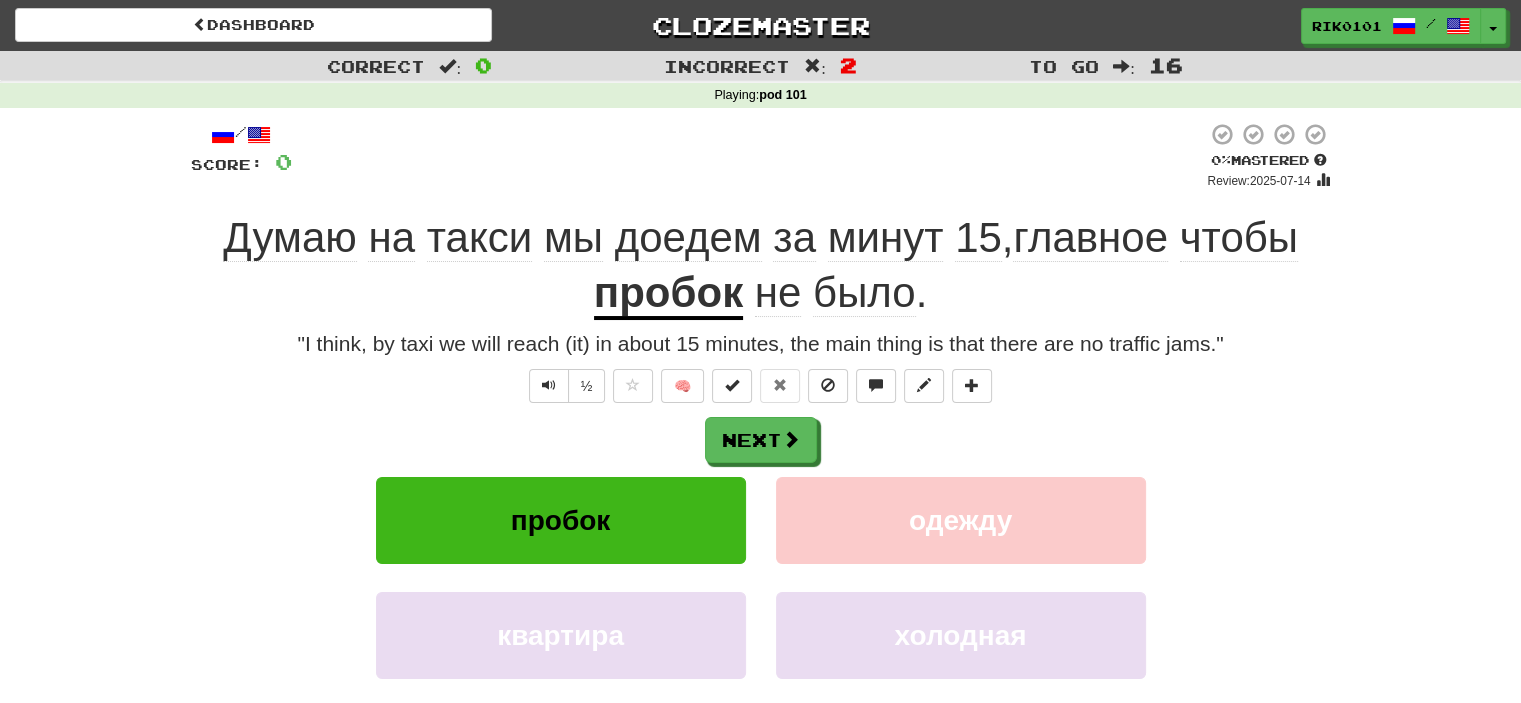 click on "такси" 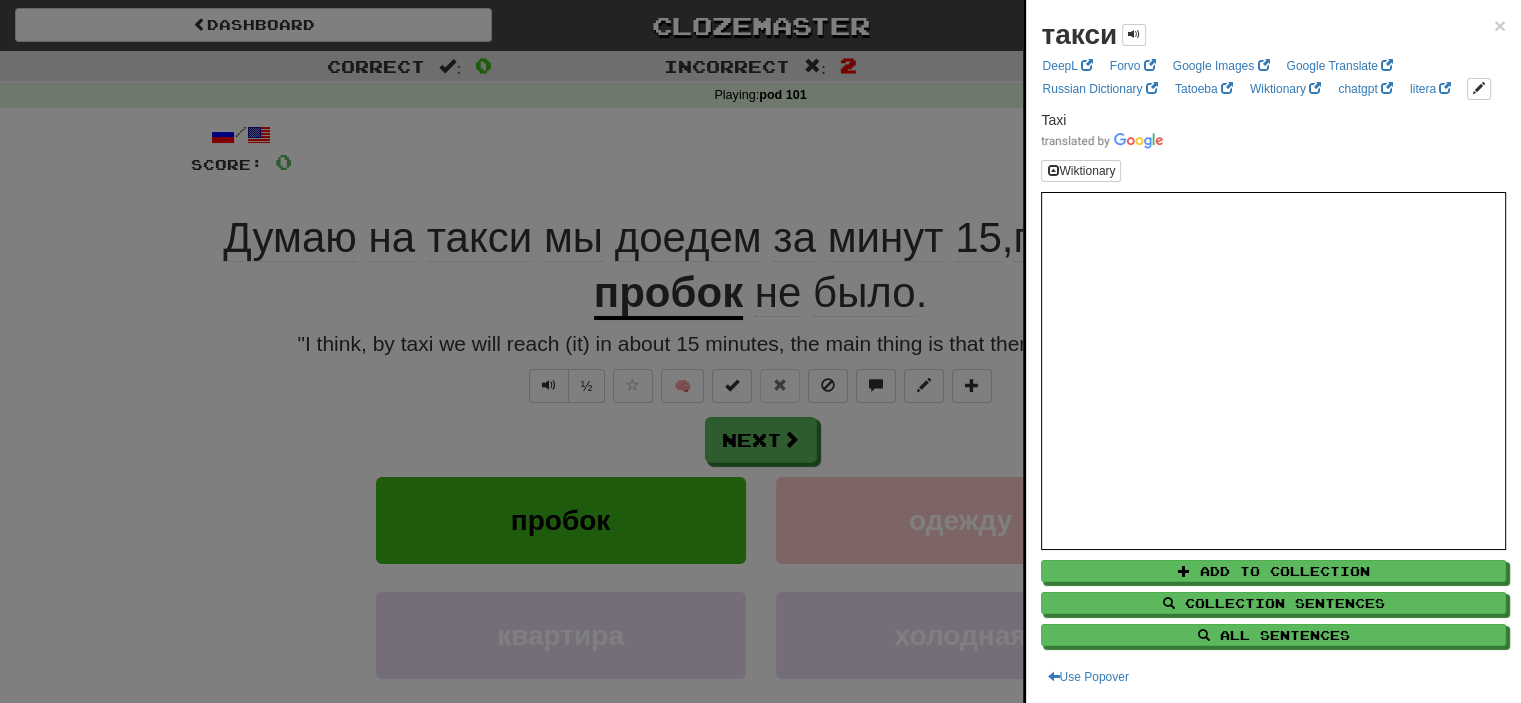 click at bounding box center (760, 351) 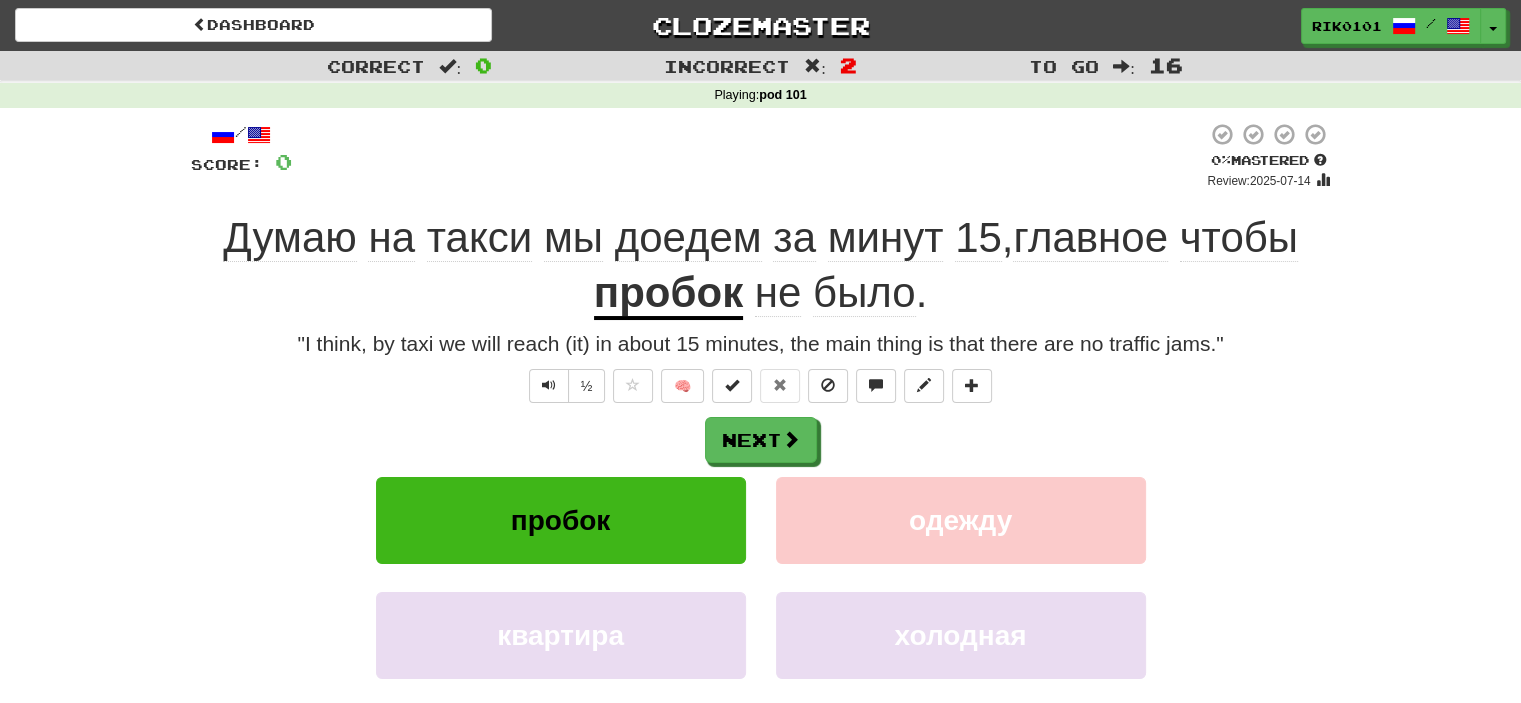 click on "доедем" 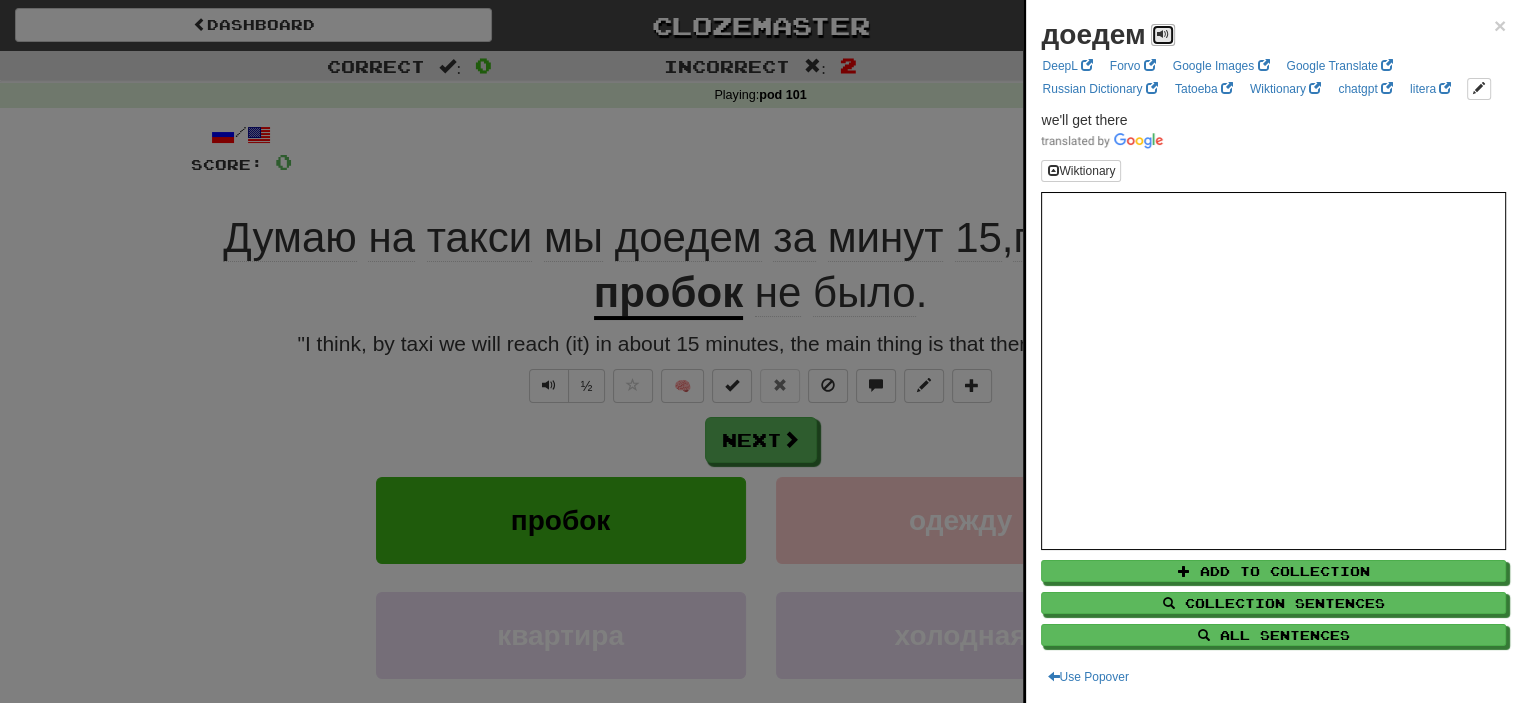 click at bounding box center (1163, 35) 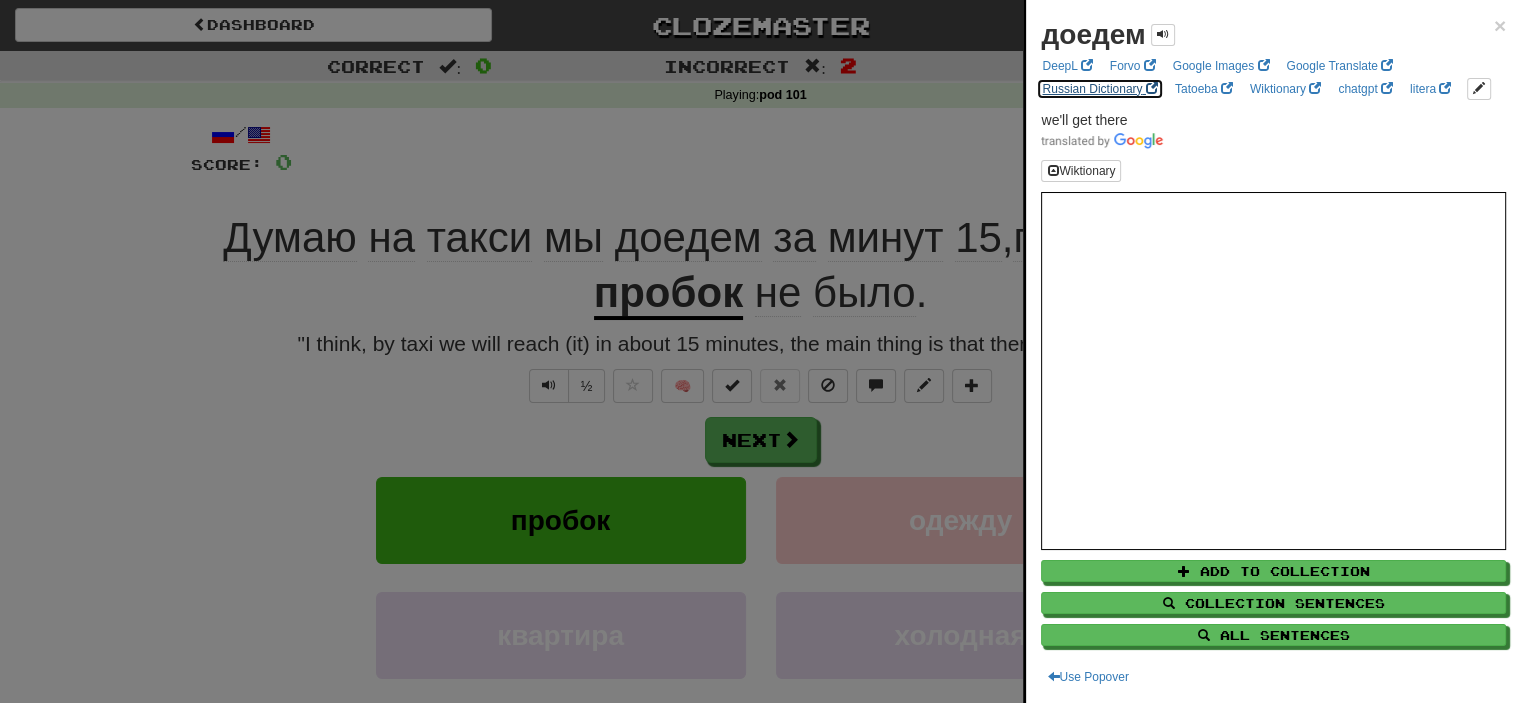 click on "Russian Dictionary" at bounding box center [1099, 89] 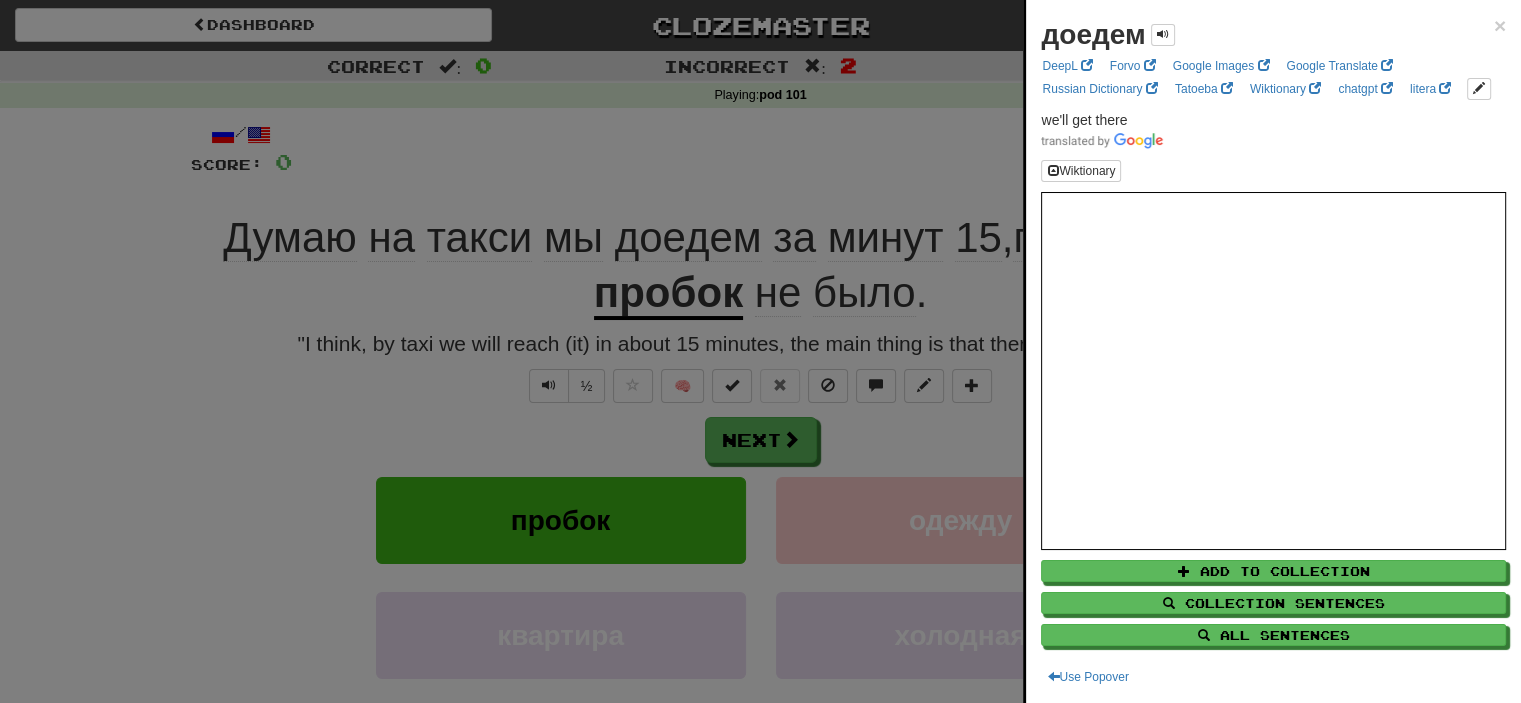 click at bounding box center (760, 351) 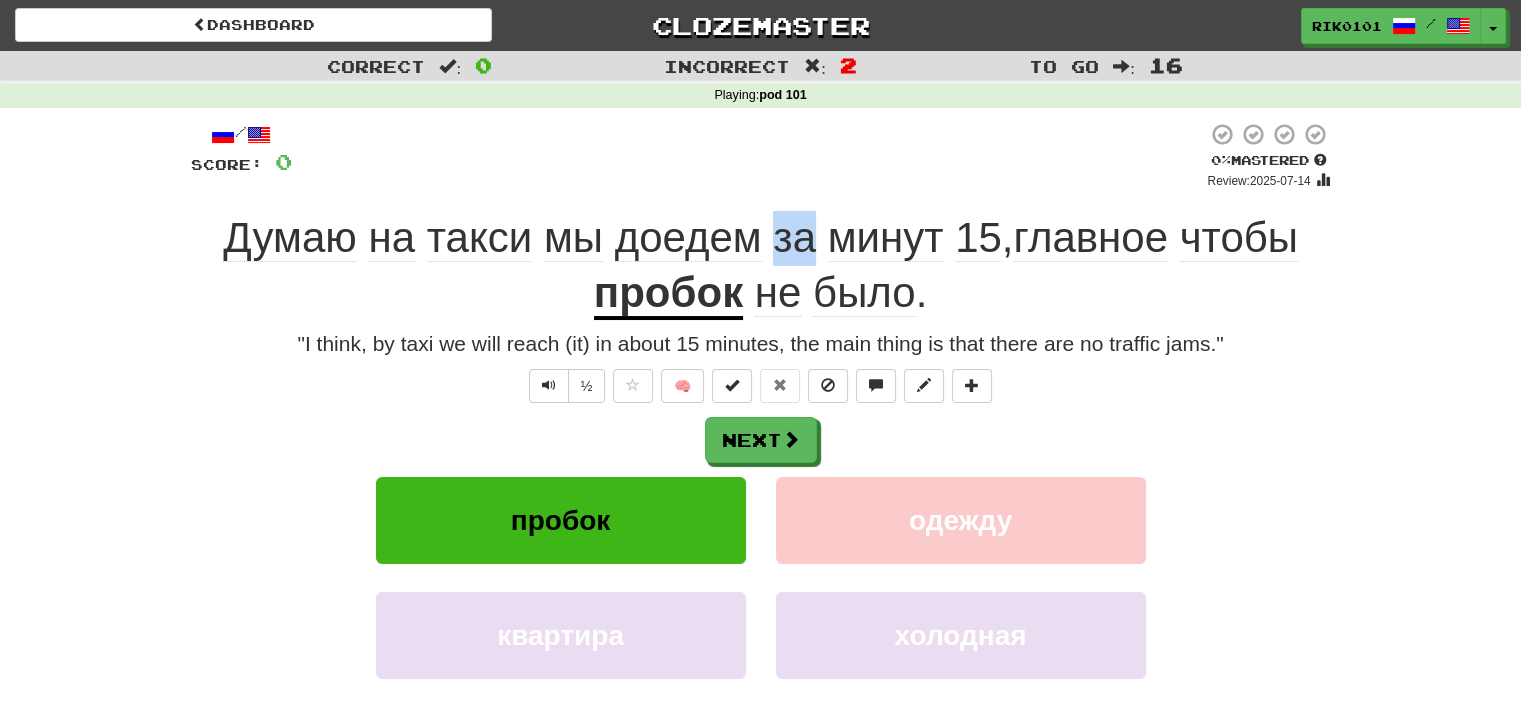 drag, startPoint x: 764, startPoint y: 243, endPoint x: 803, endPoint y: 244, distance: 39.012817 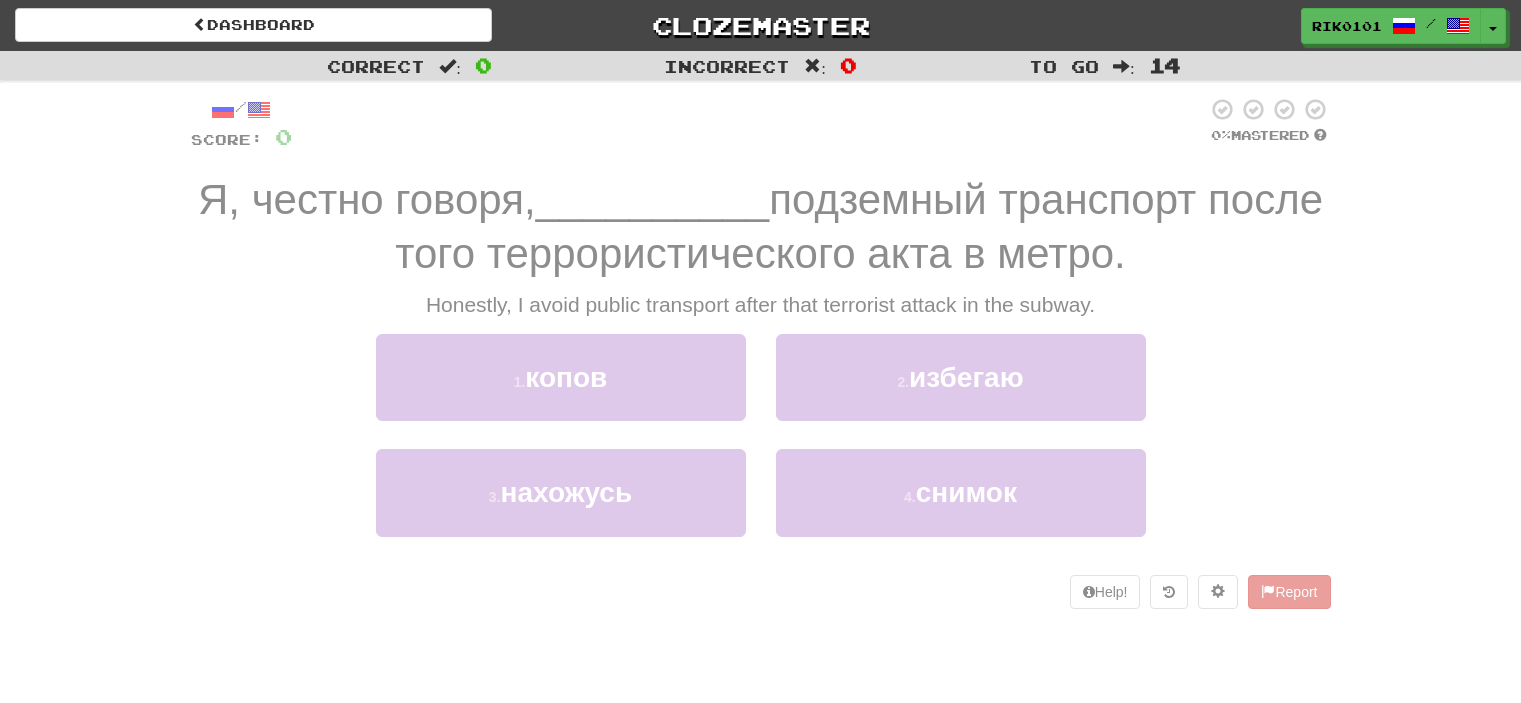 scroll, scrollTop: 0, scrollLeft: 0, axis: both 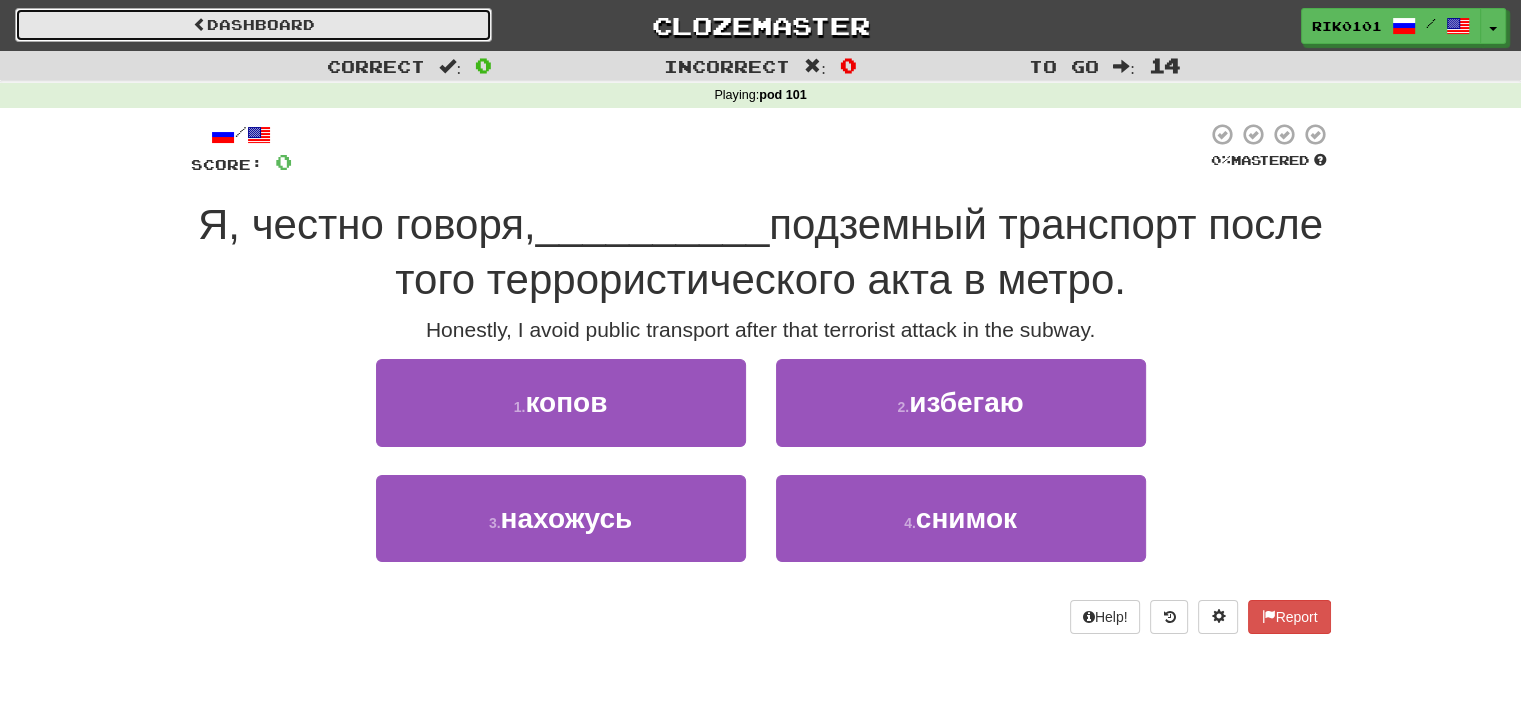 click on "Dashboard" at bounding box center [253, 25] 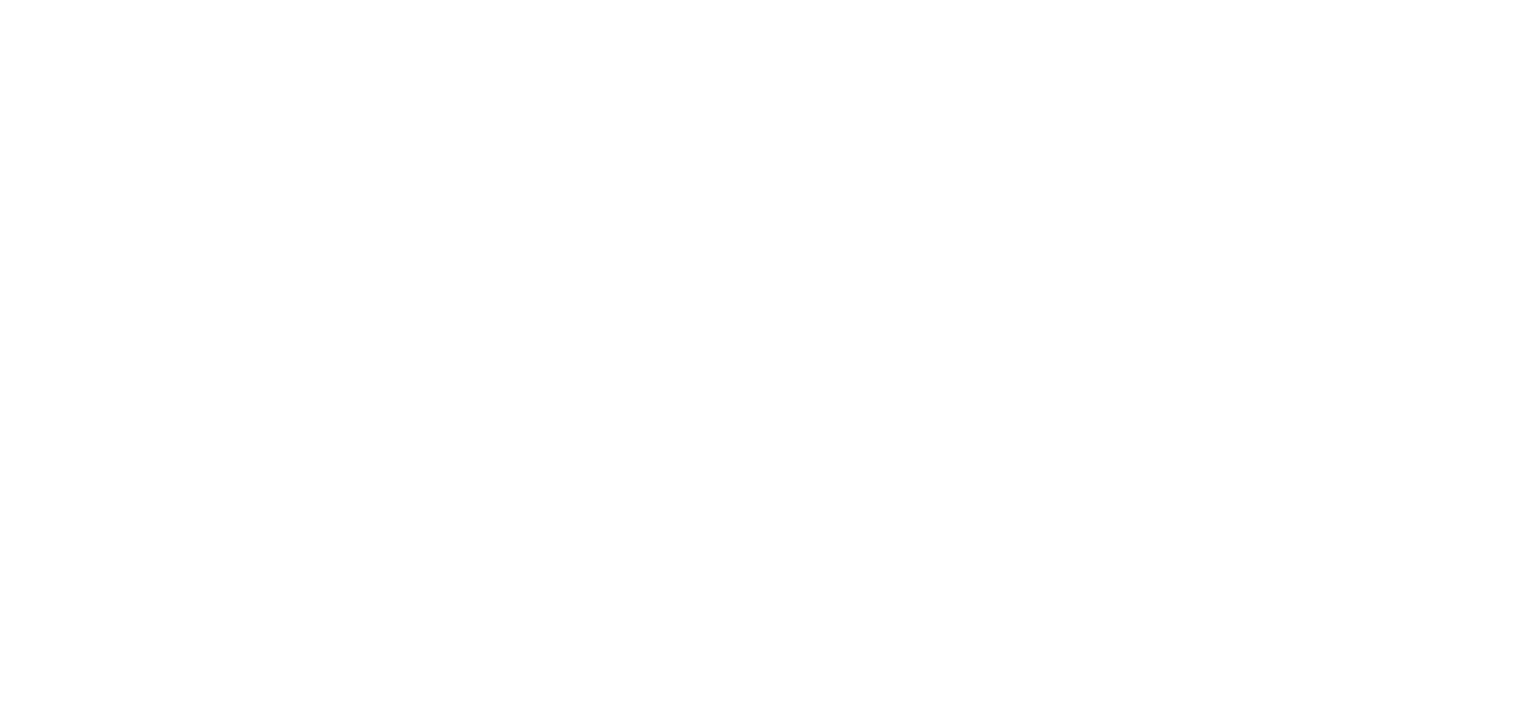 scroll, scrollTop: 0, scrollLeft: 0, axis: both 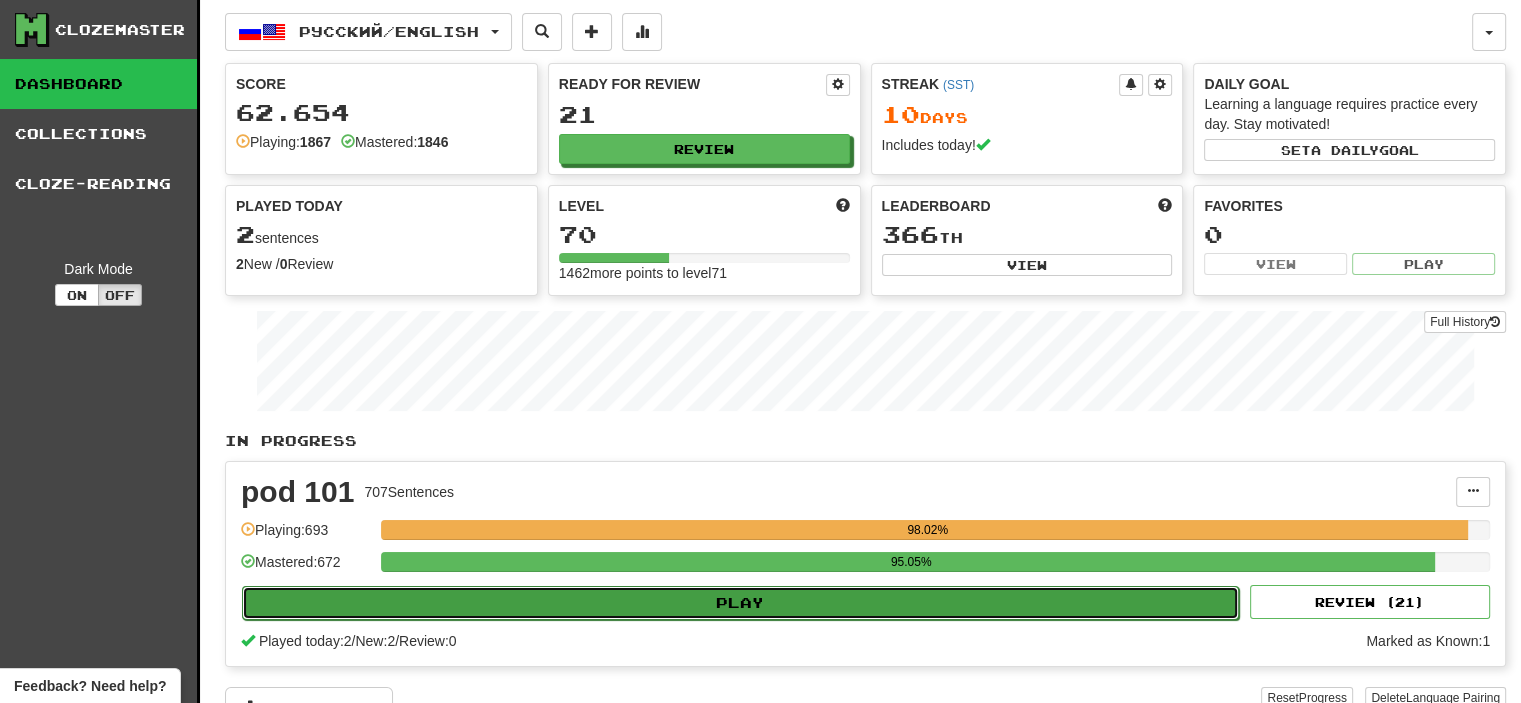 click on "Play" at bounding box center (740, 603) 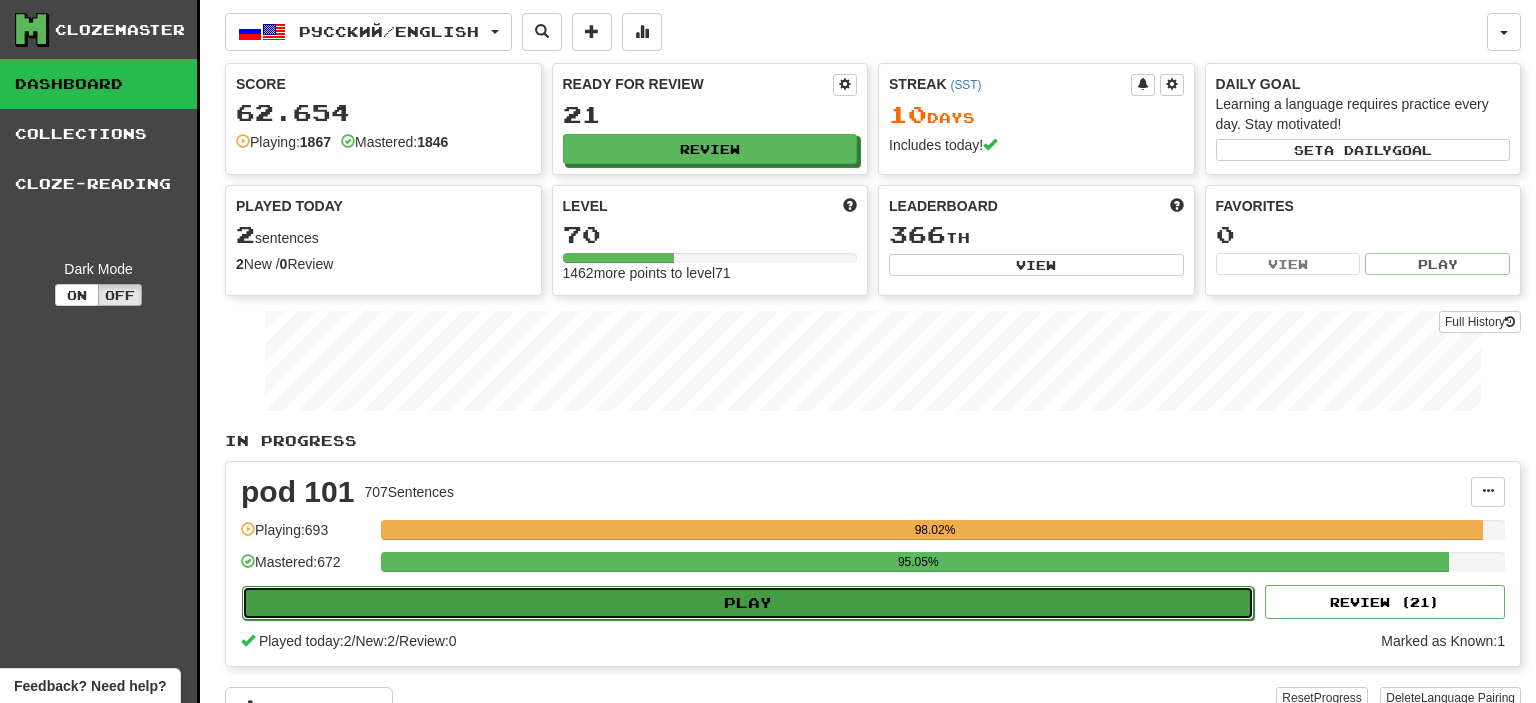 select on "**" 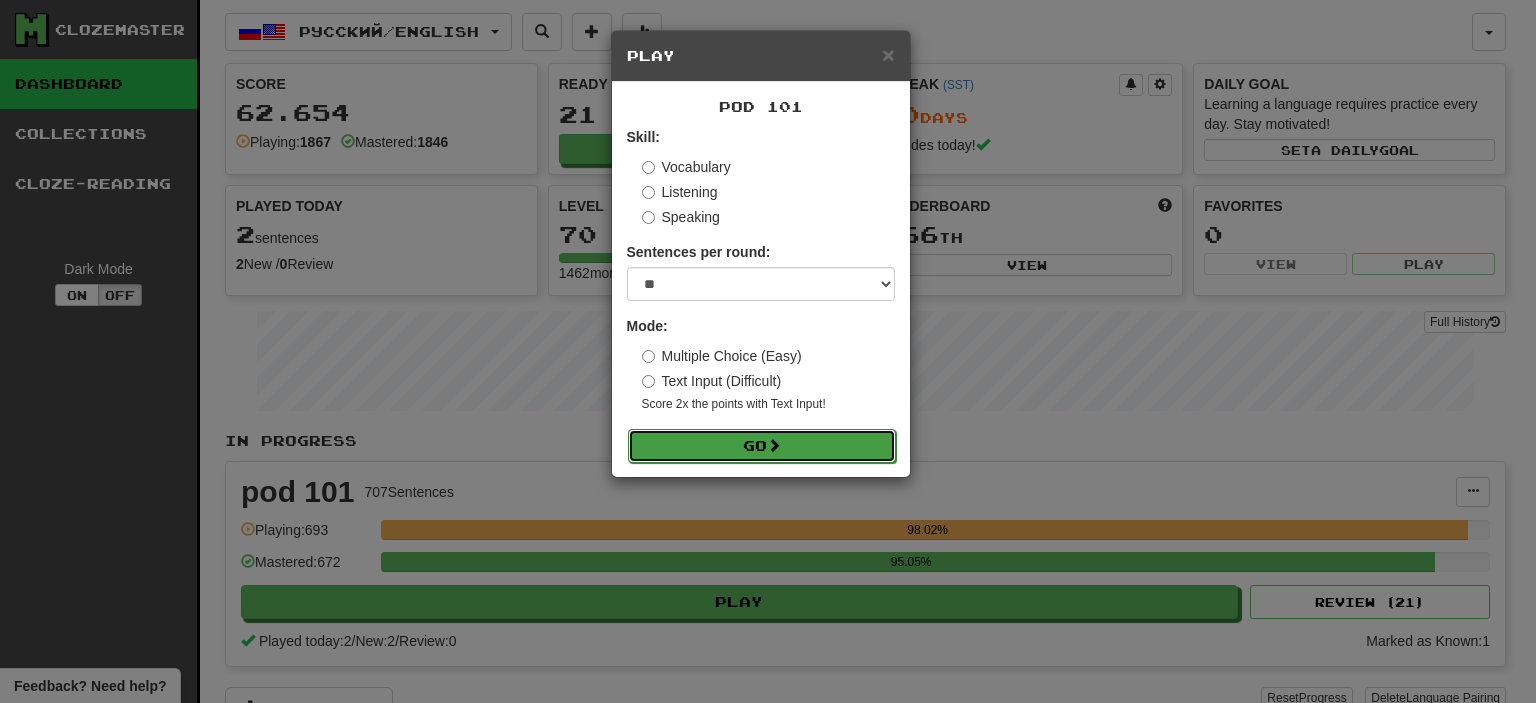 click on "Go" at bounding box center [762, 446] 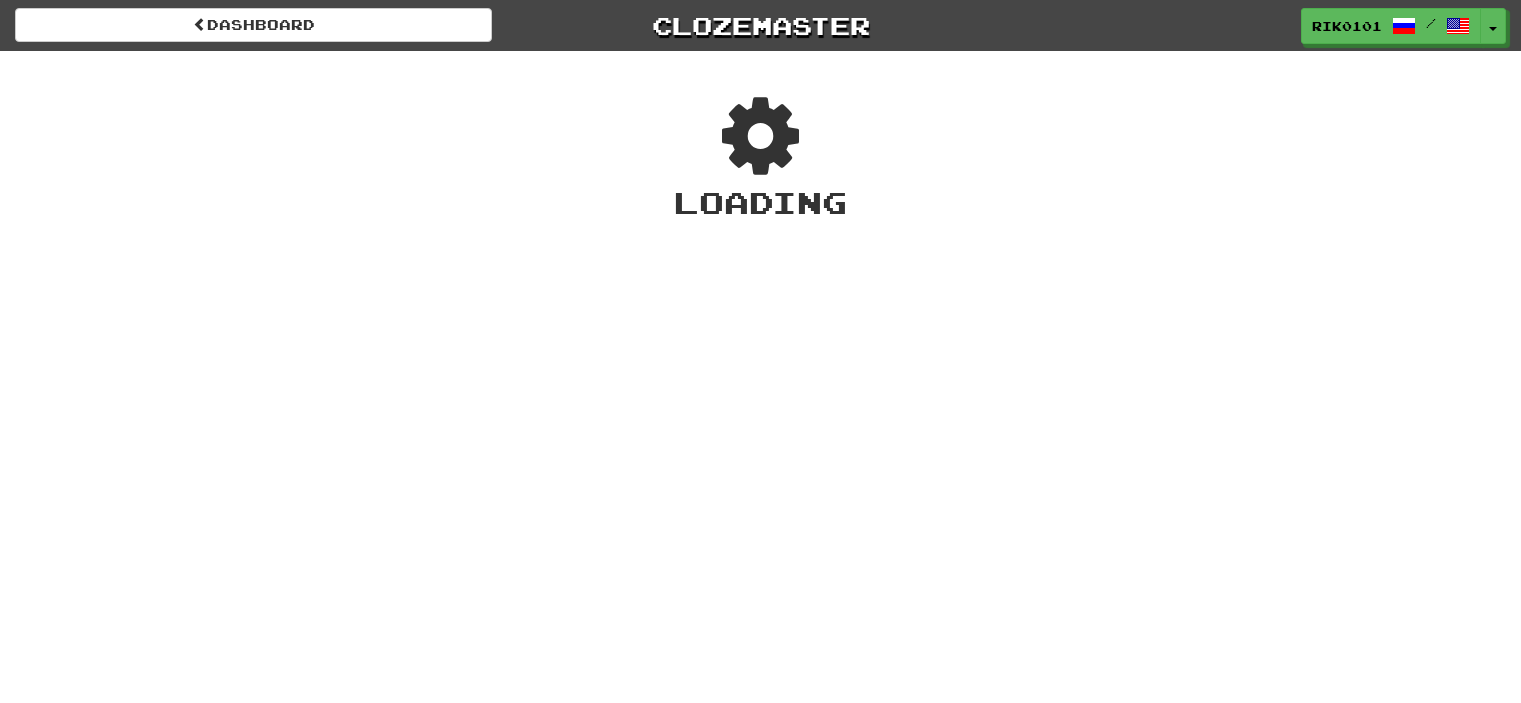 scroll, scrollTop: 0, scrollLeft: 0, axis: both 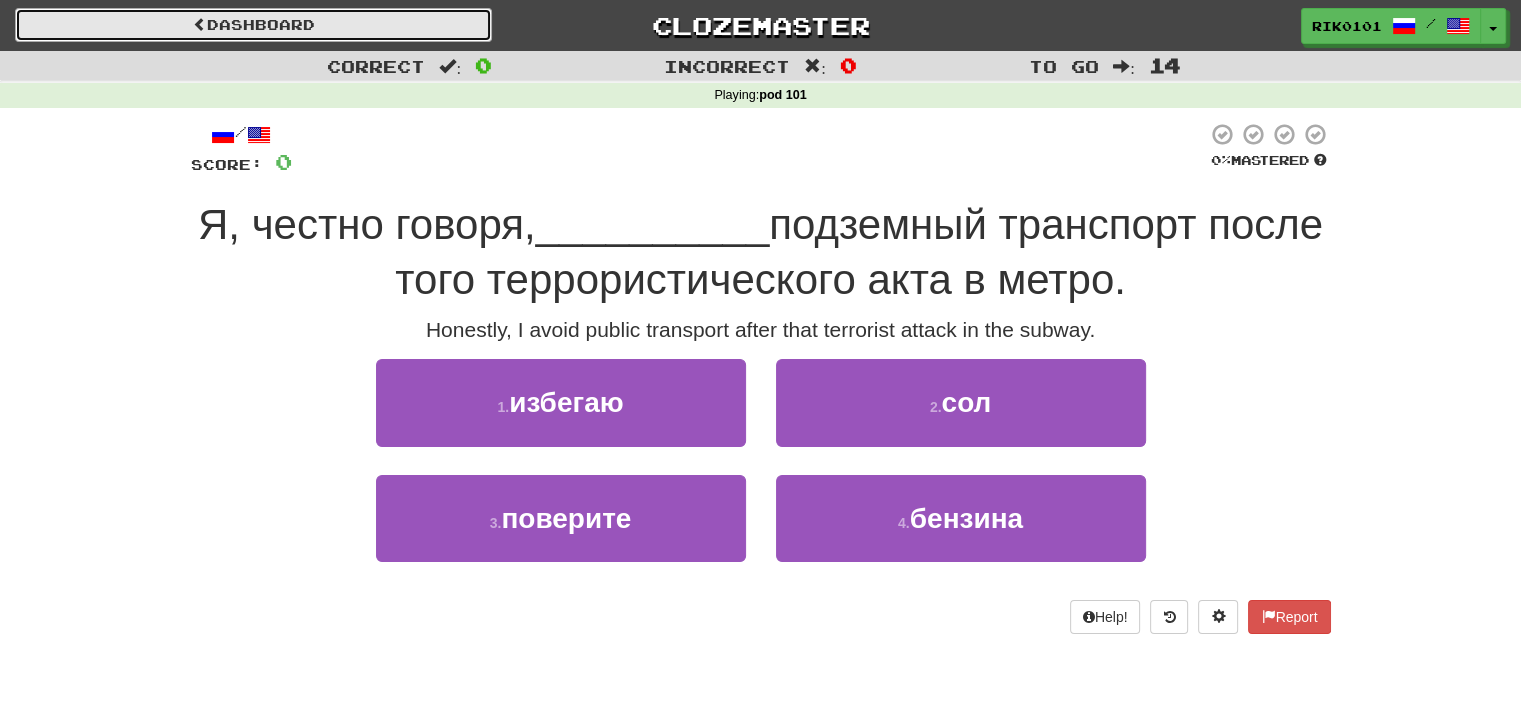 click on "Dashboard" at bounding box center [253, 25] 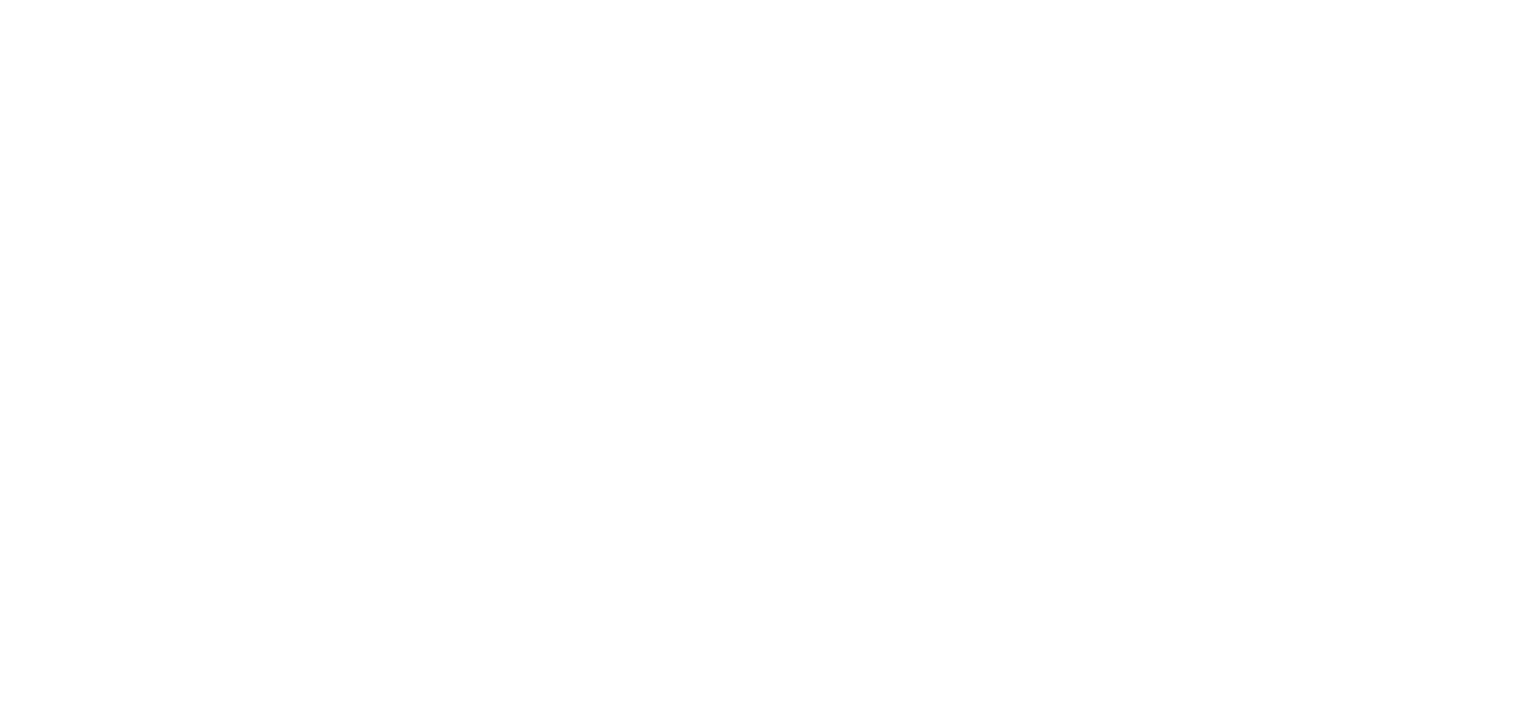 scroll, scrollTop: 0, scrollLeft: 0, axis: both 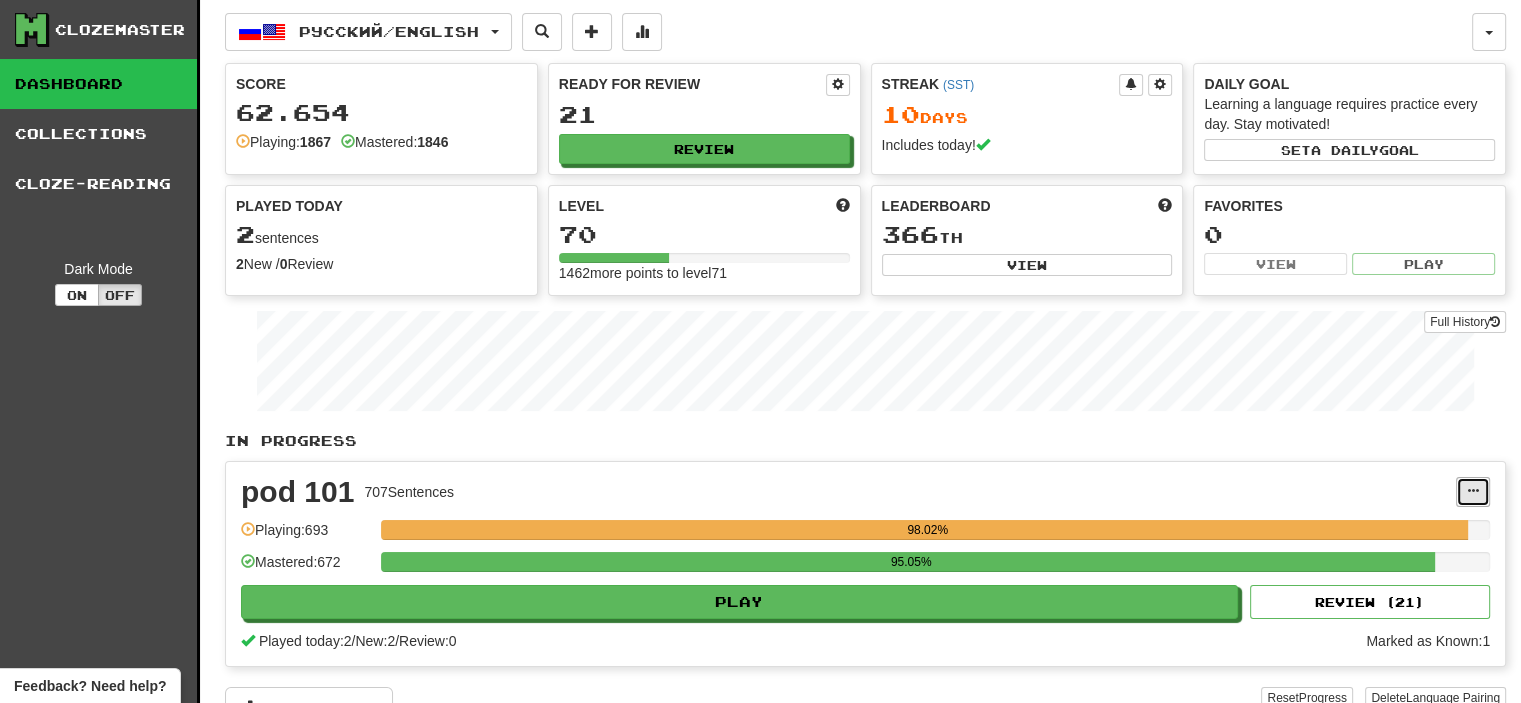 drag, startPoint x: 1472, startPoint y: 490, endPoint x: 1463, endPoint y: 502, distance: 15 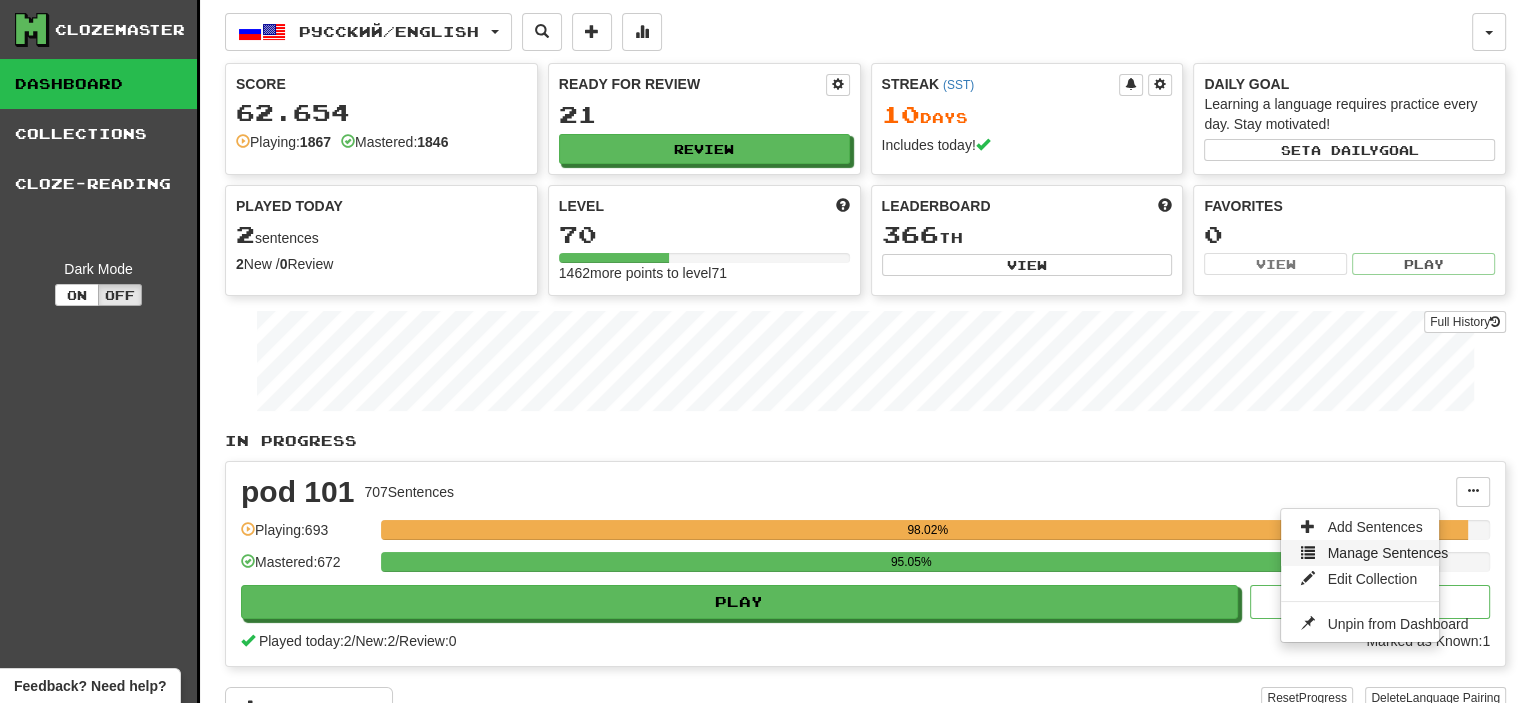 click on "Manage Sentences" at bounding box center [1388, 553] 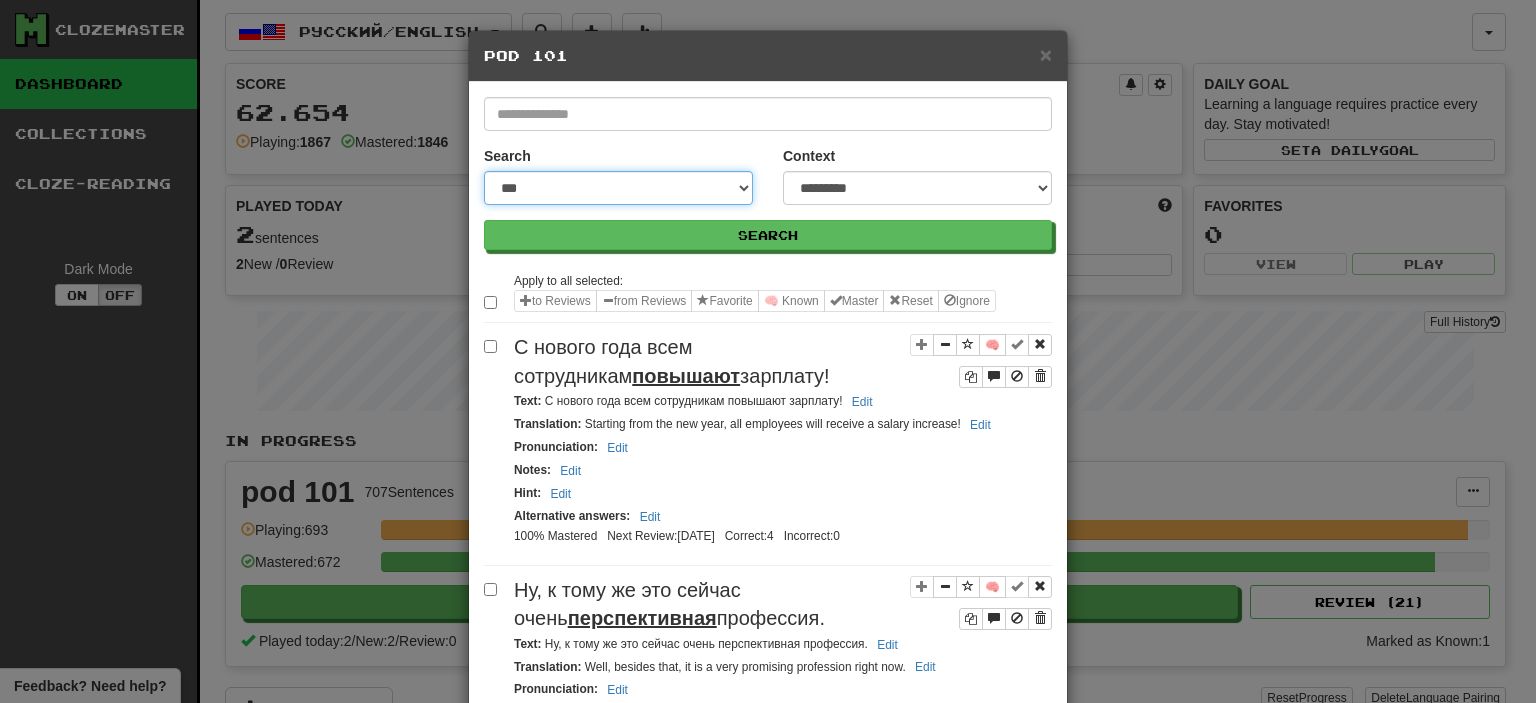 click on "**********" at bounding box center (618, 188) 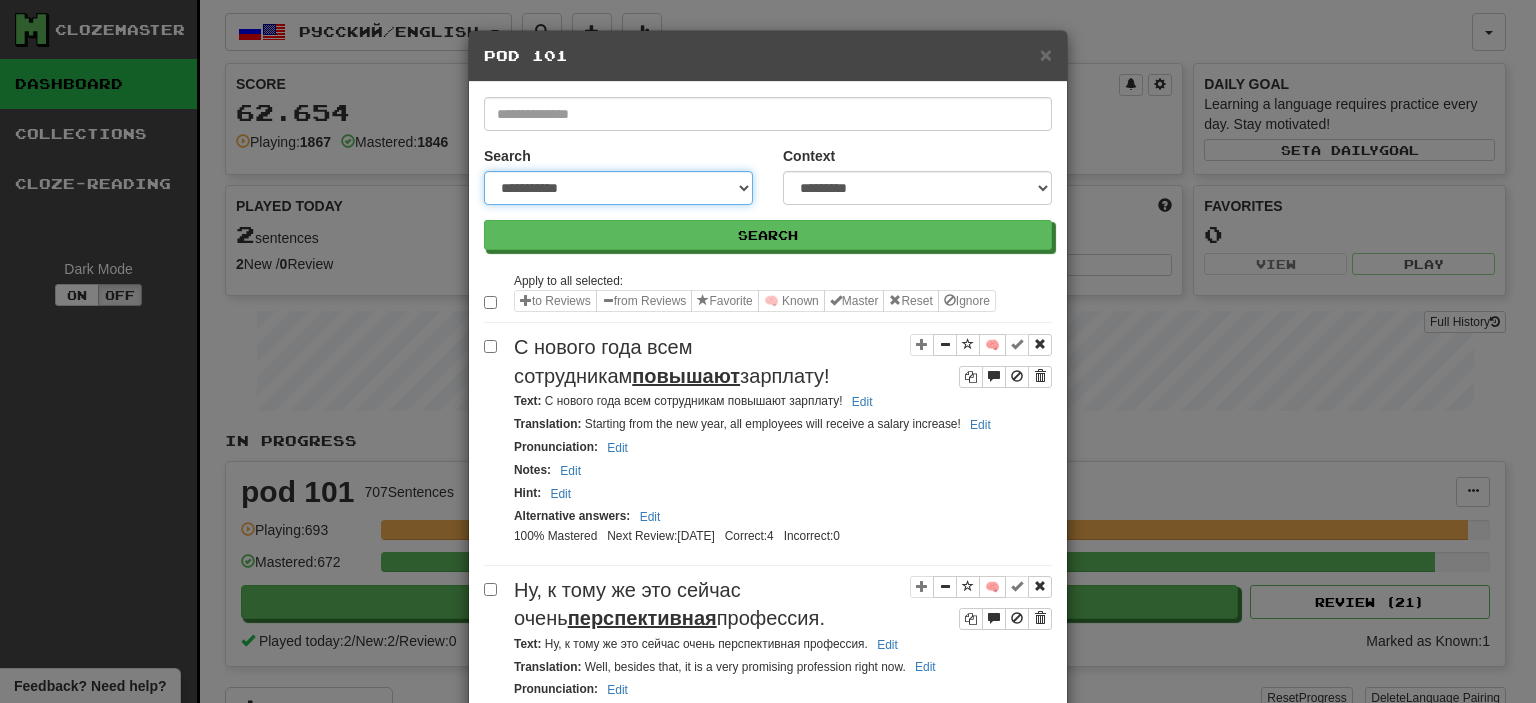 click on "**********" at bounding box center (618, 188) 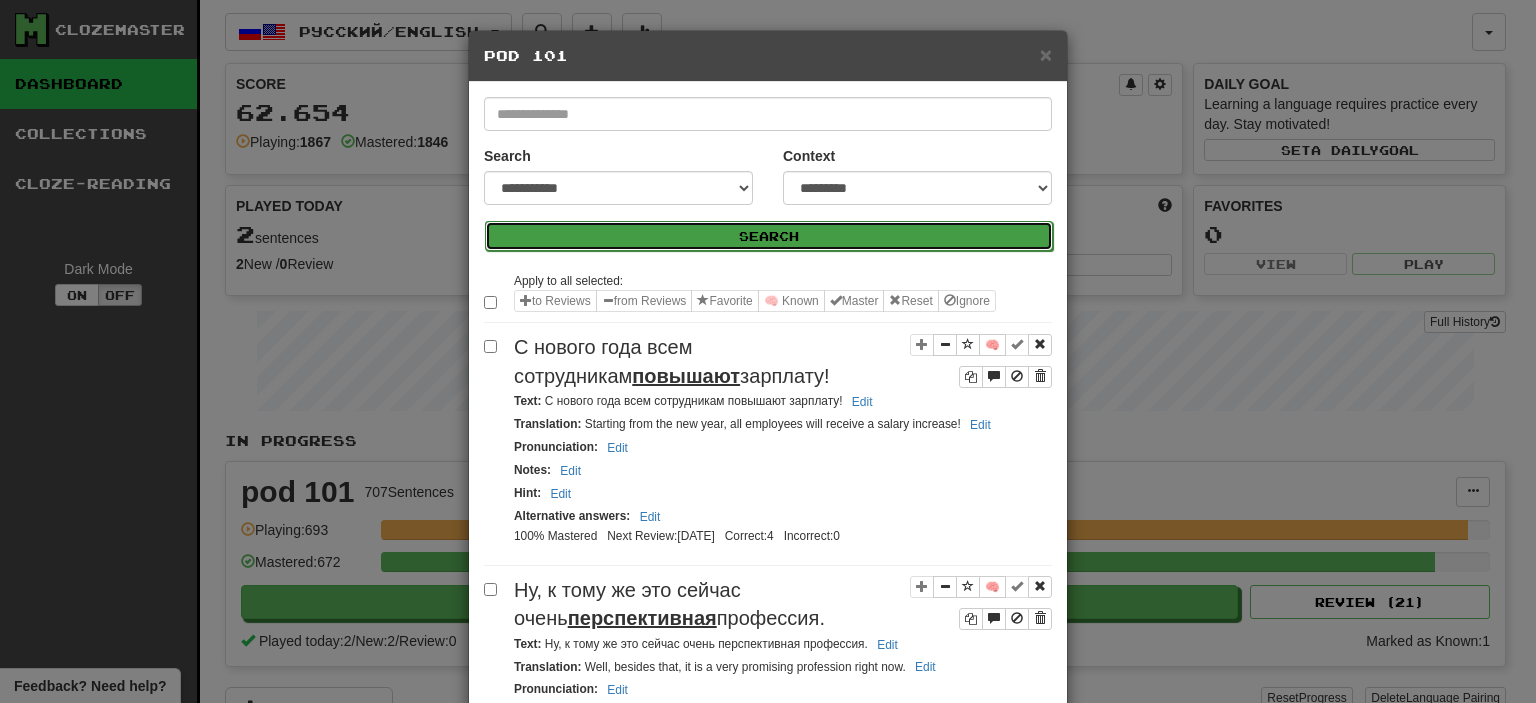 click on "Search" at bounding box center [769, 236] 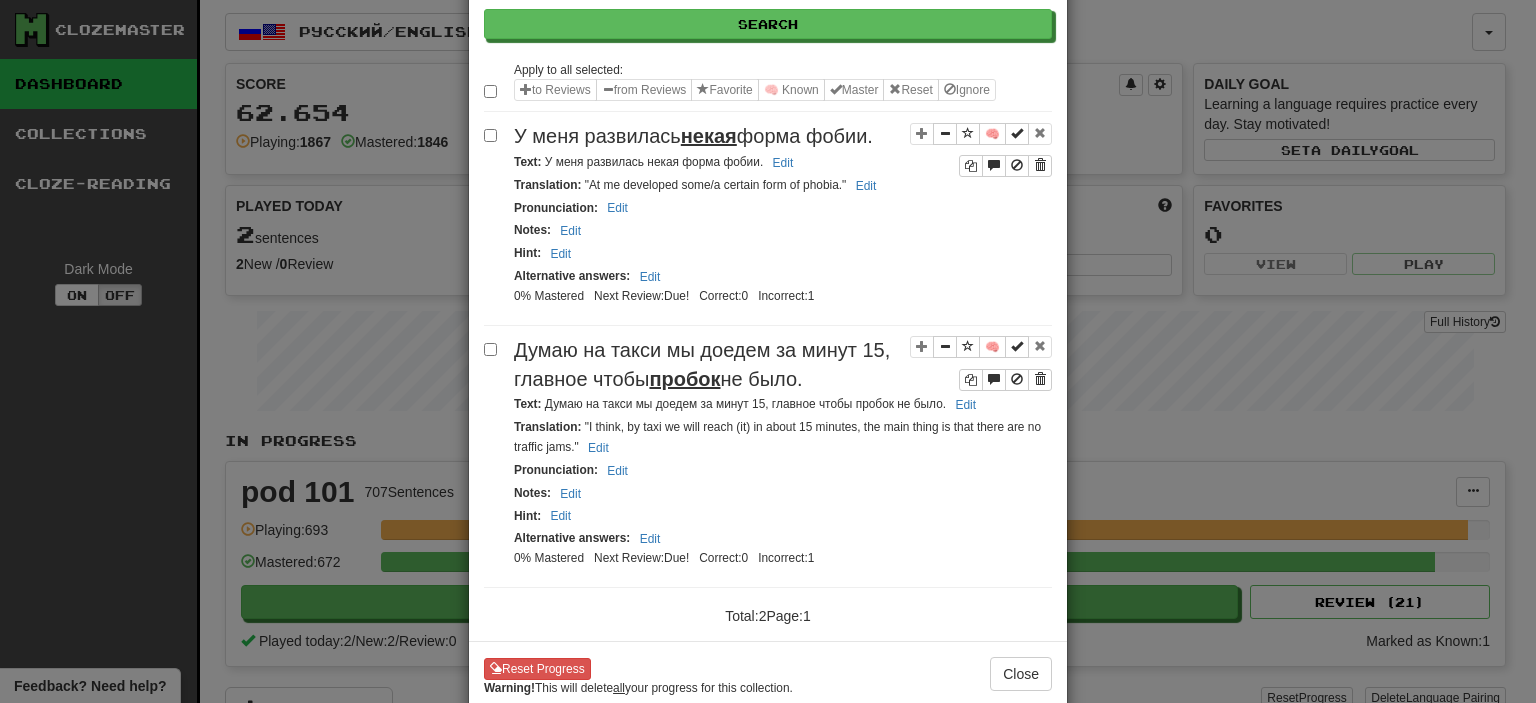 scroll, scrollTop: 214, scrollLeft: 0, axis: vertical 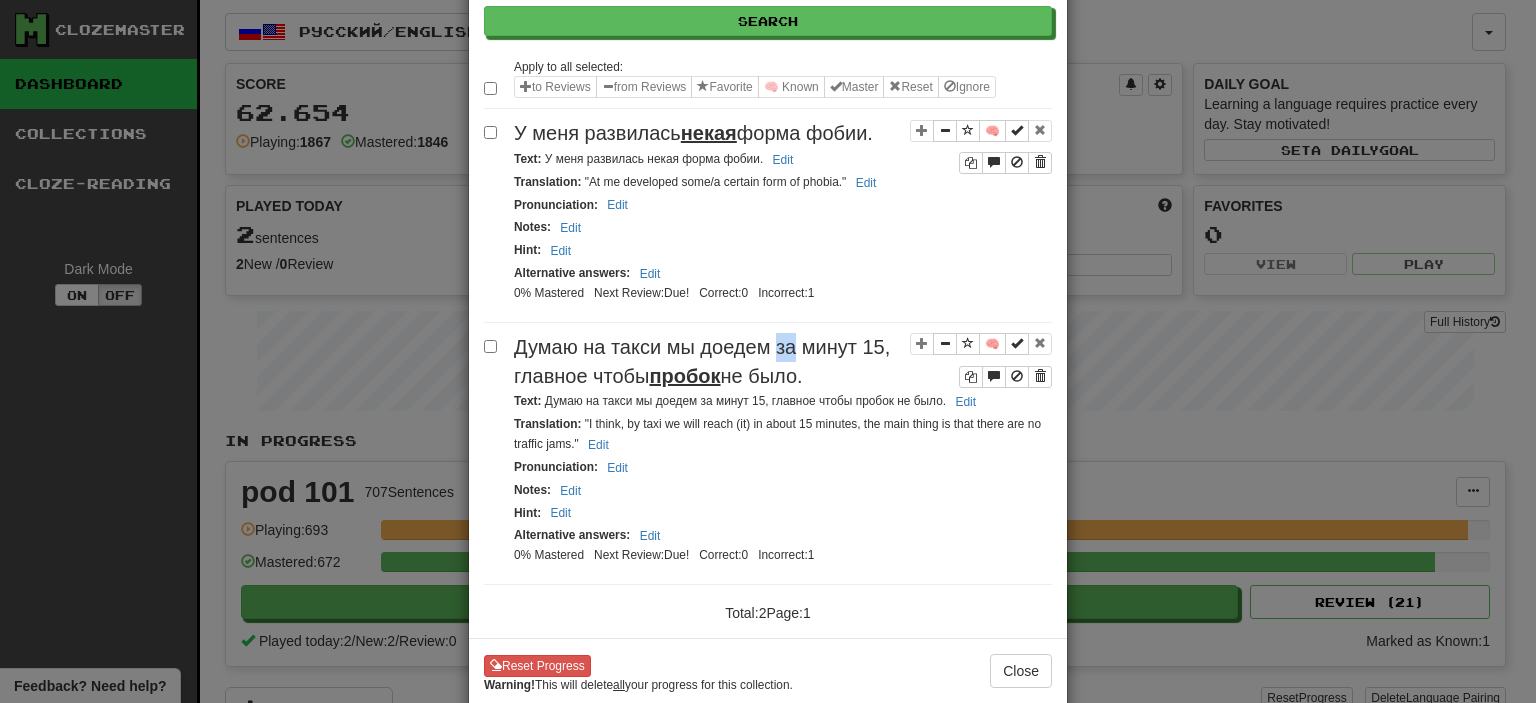 drag, startPoint x: 765, startPoint y: 335, endPoint x: 784, endPoint y: 340, distance: 19.646883 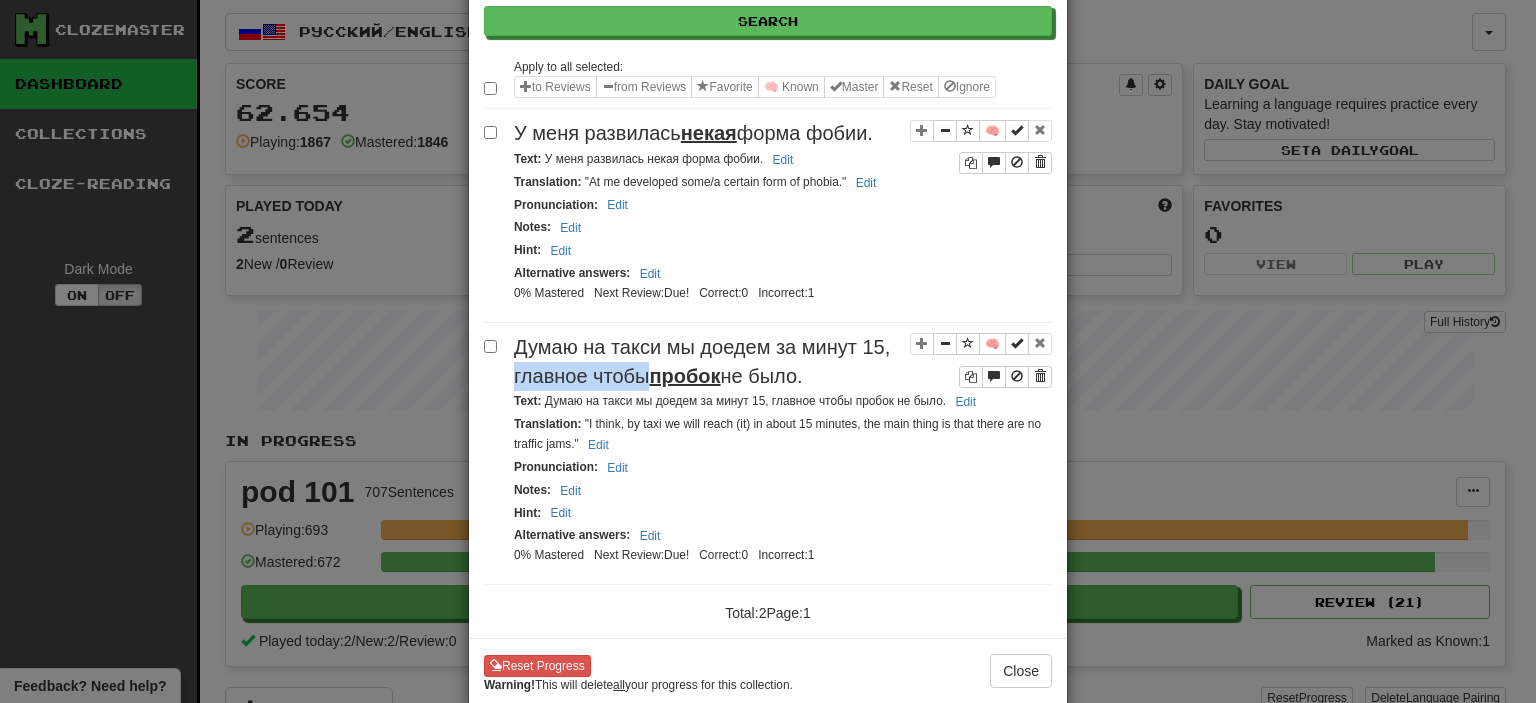 drag, startPoint x: 504, startPoint y: 367, endPoint x: 642, endPoint y: 373, distance: 138.13037 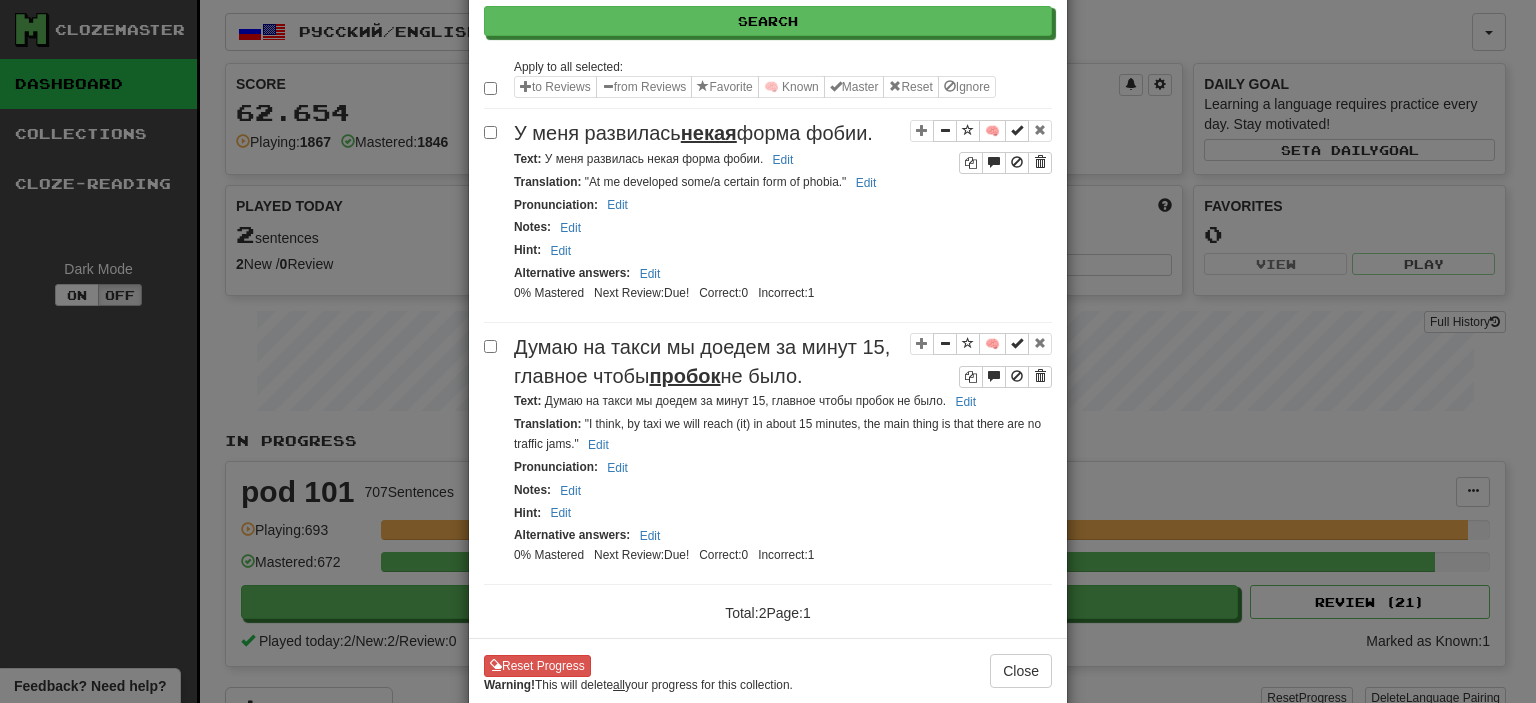 click on "пробок" at bounding box center (684, 376) 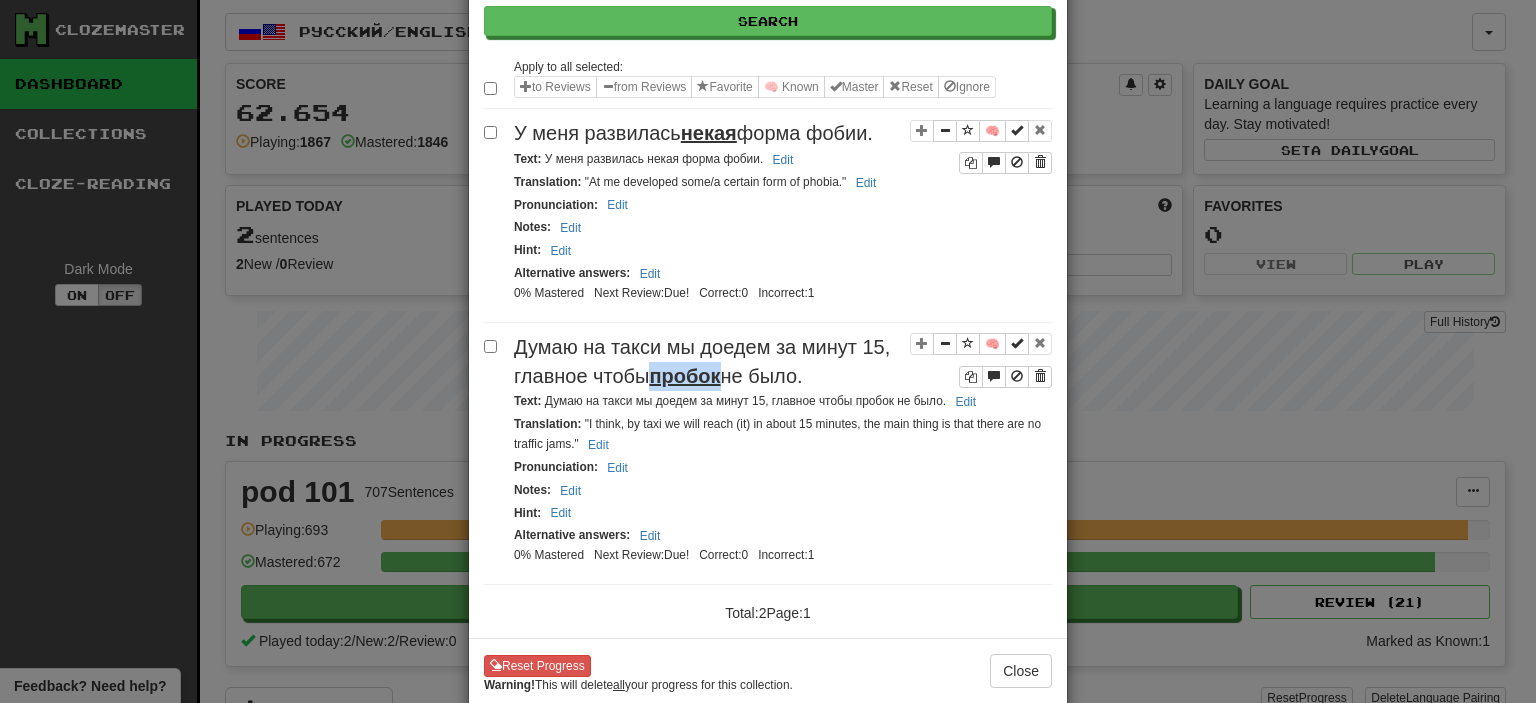 drag, startPoint x: 645, startPoint y: 372, endPoint x: 720, endPoint y: 366, distance: 75.23962 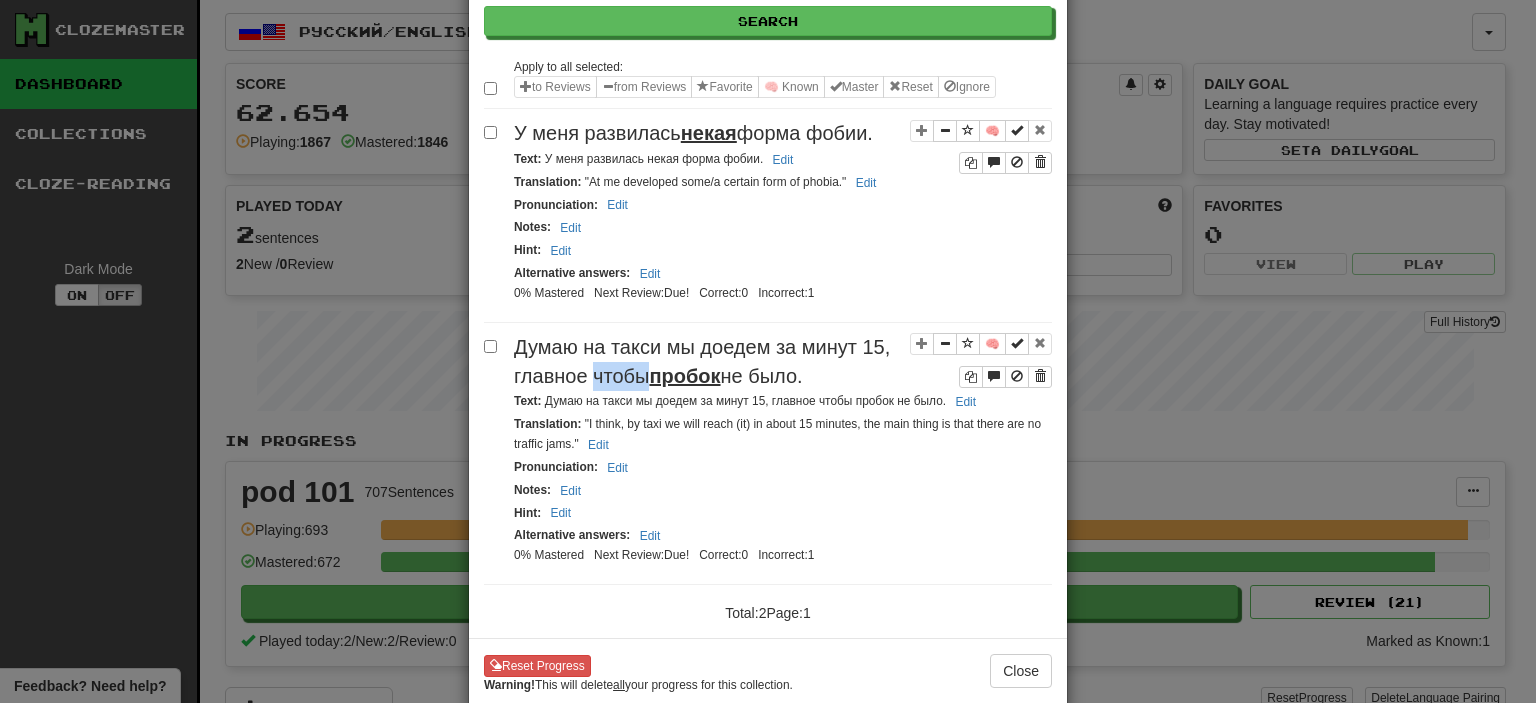 drag, startPoint x: 589, startPoint y: 367, endPoint x: 636, endPoint y: 374, distance: 47.518417 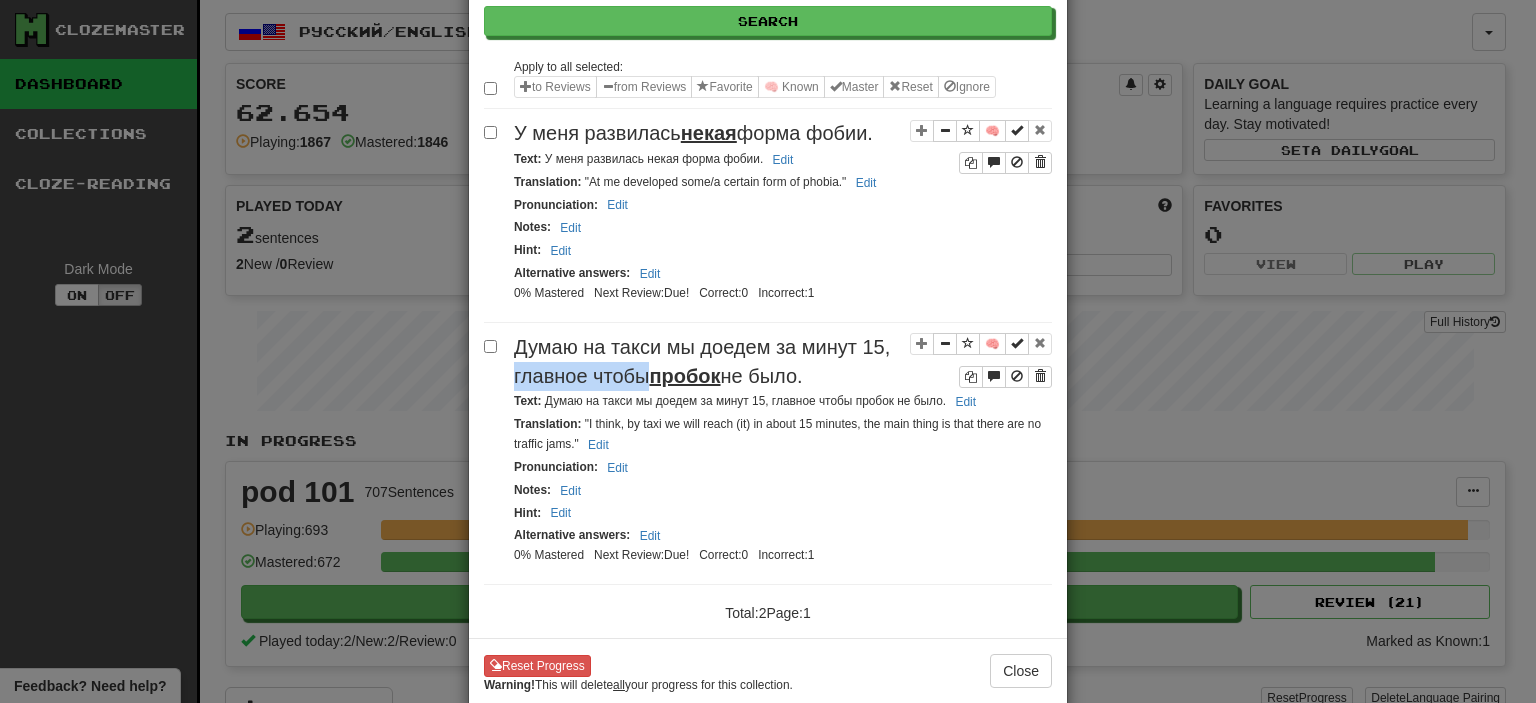 drag, startPoint x: 504, startPoint y: 372, endPoint x: 637, endPoint y: 379, distance: 133.18408 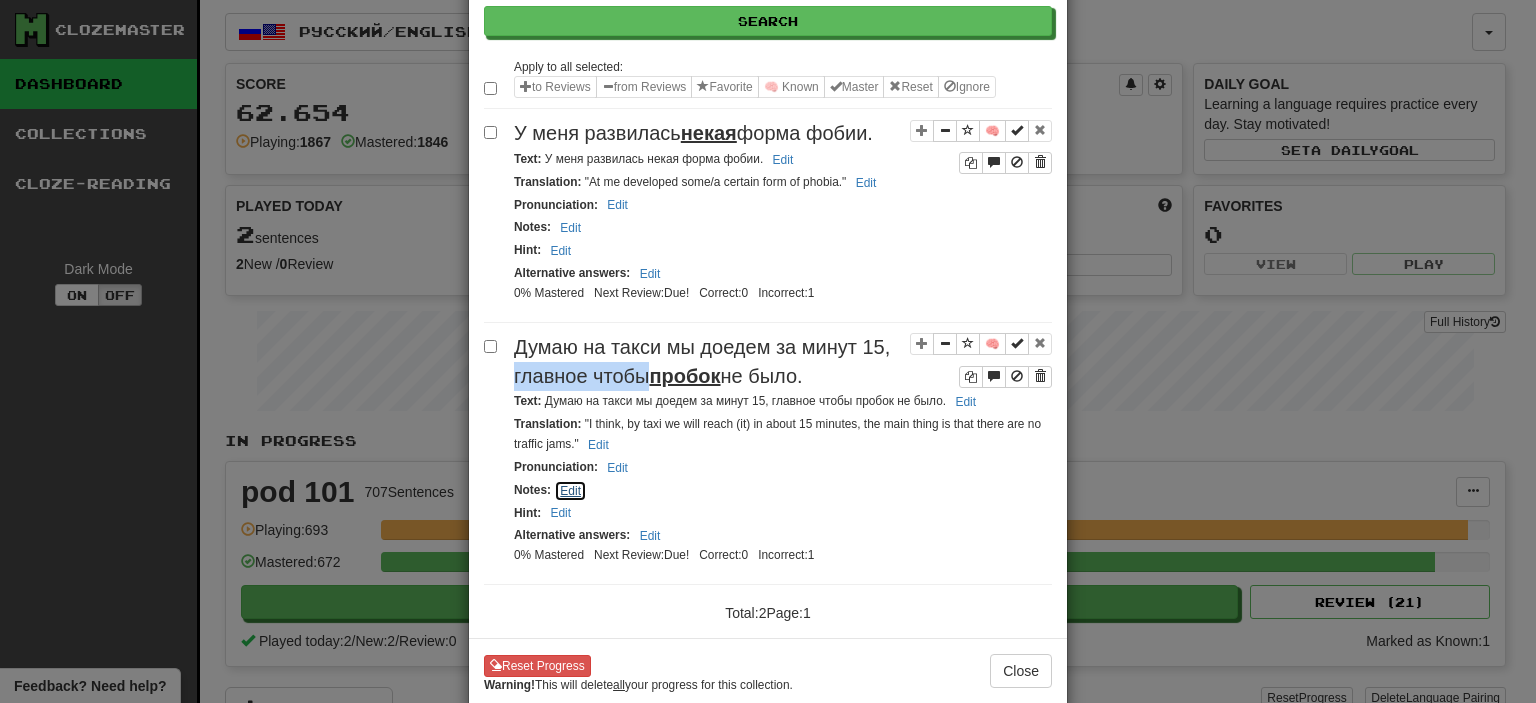 click on "Edit" 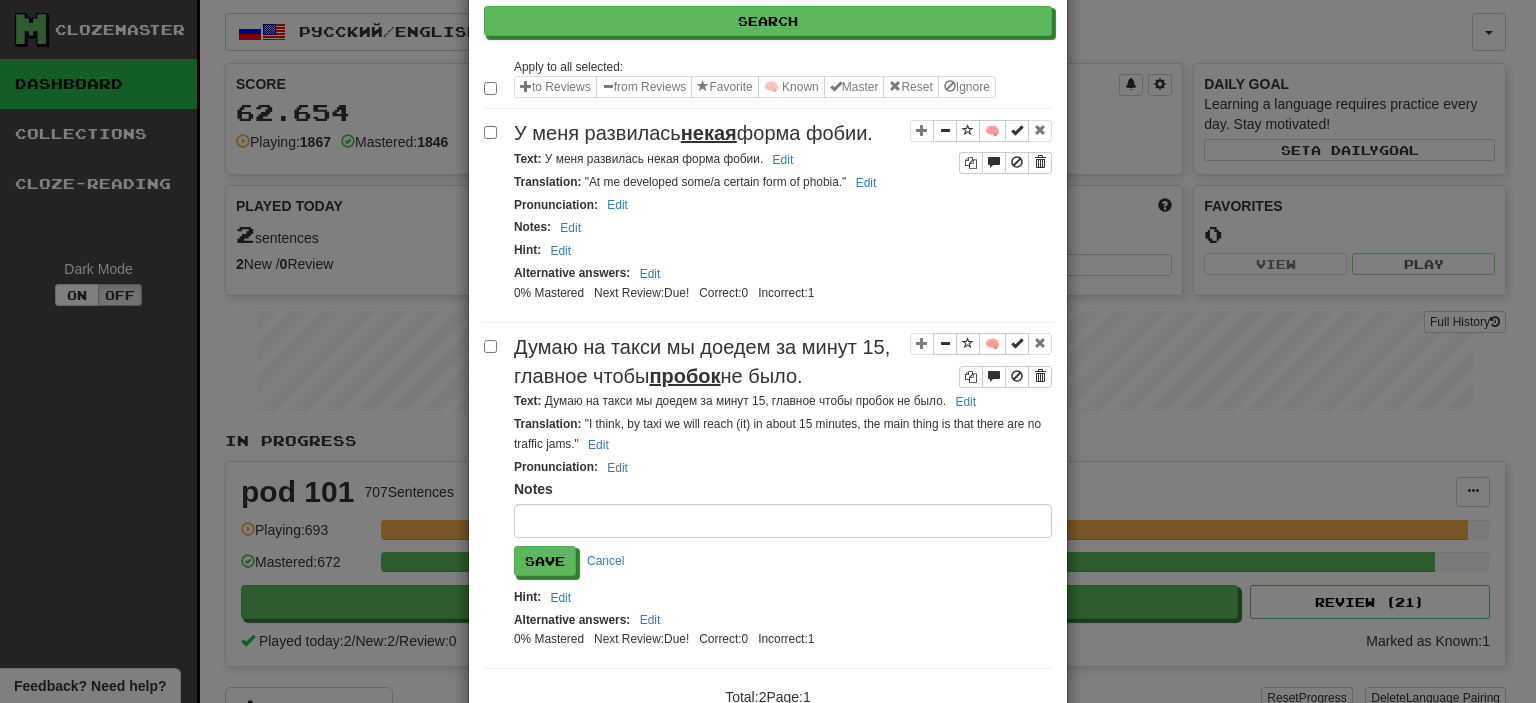 click at bounding box center (783, 521) 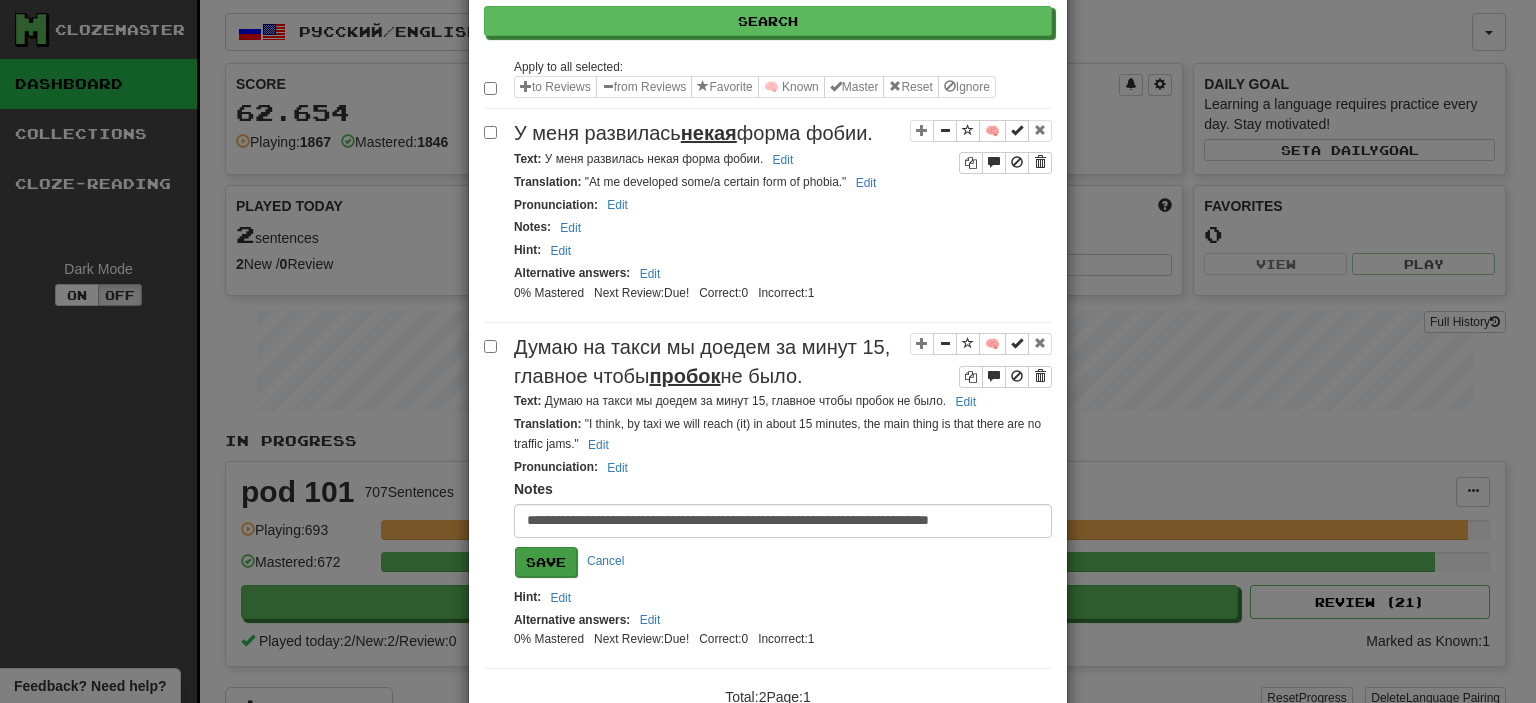 type on "**********" 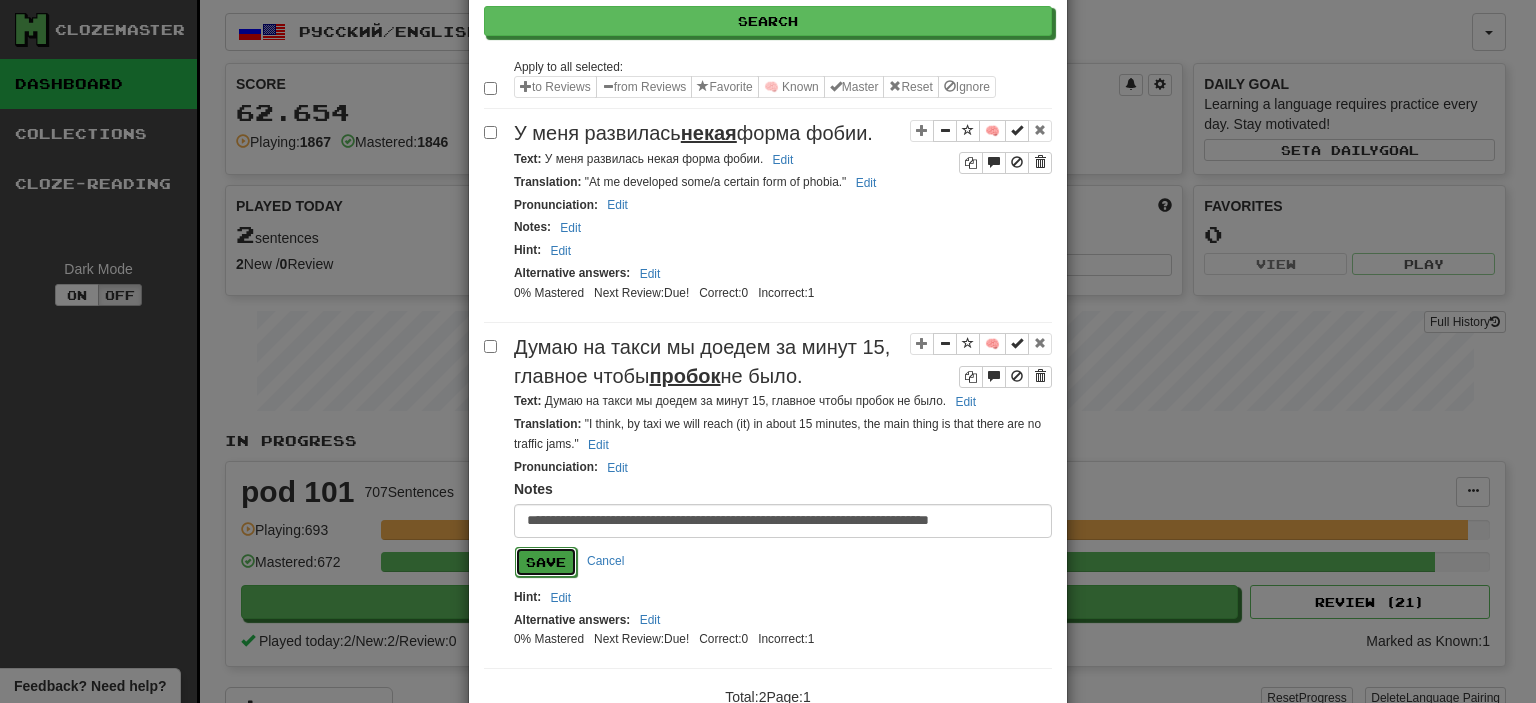 click on "Save" at bounding box center [546, 562] 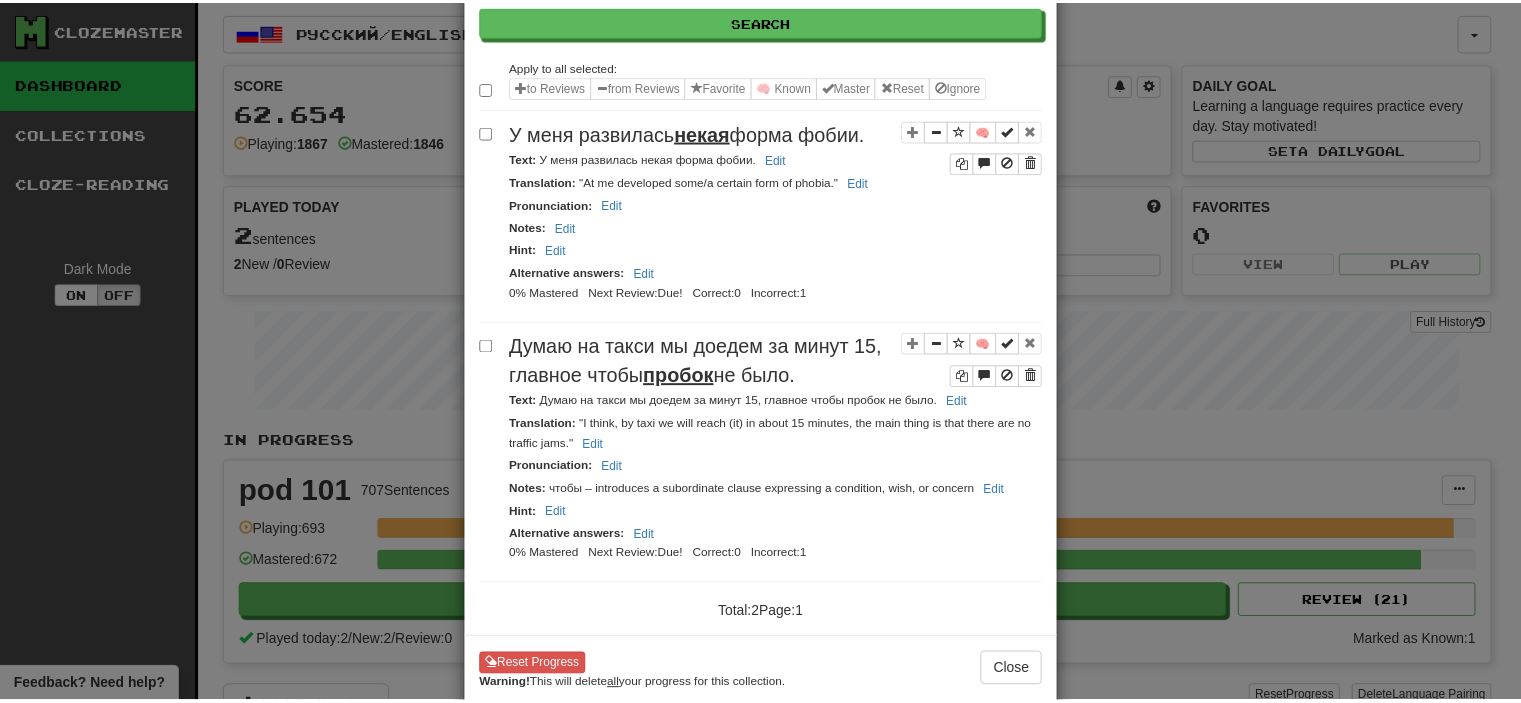 scroll, scrollTop: 238, scrollLeft: 0, axis: vertical 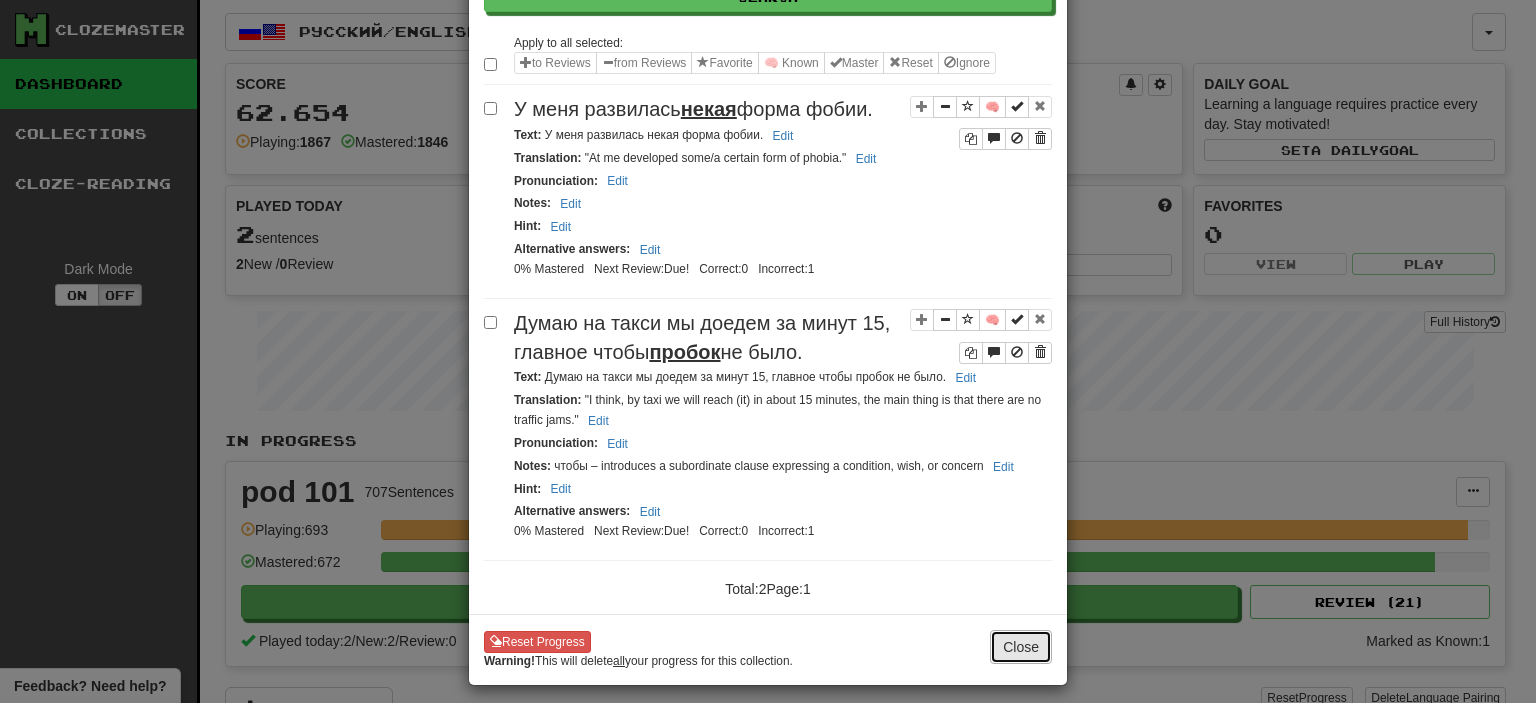 click on "Close" at bounding box center (1021, 647) 